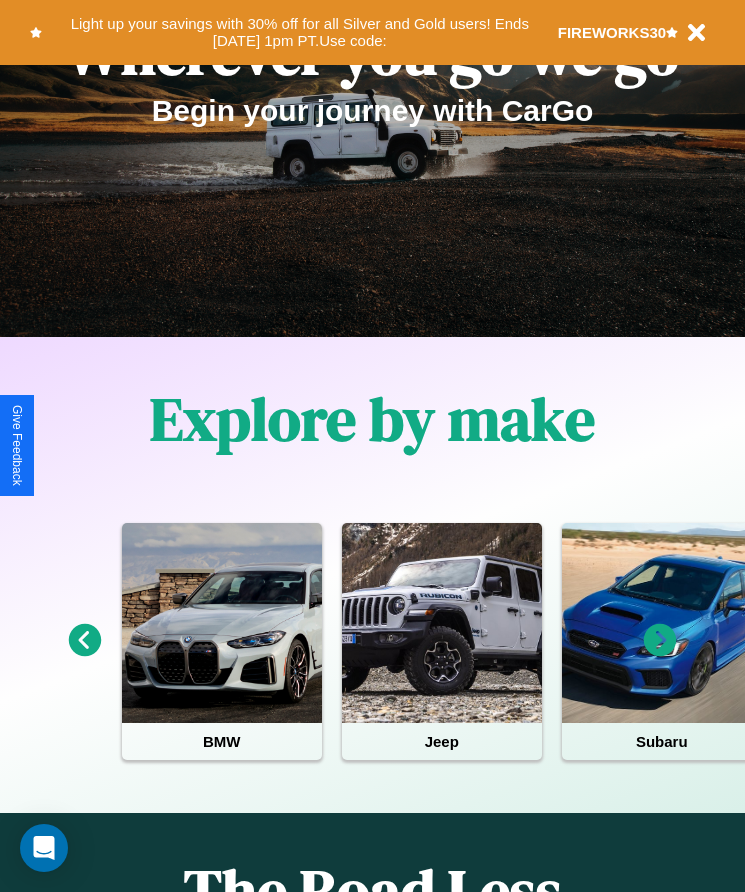 scroll, scrollTop: 334, scrollLeft: 0, axis: vertical 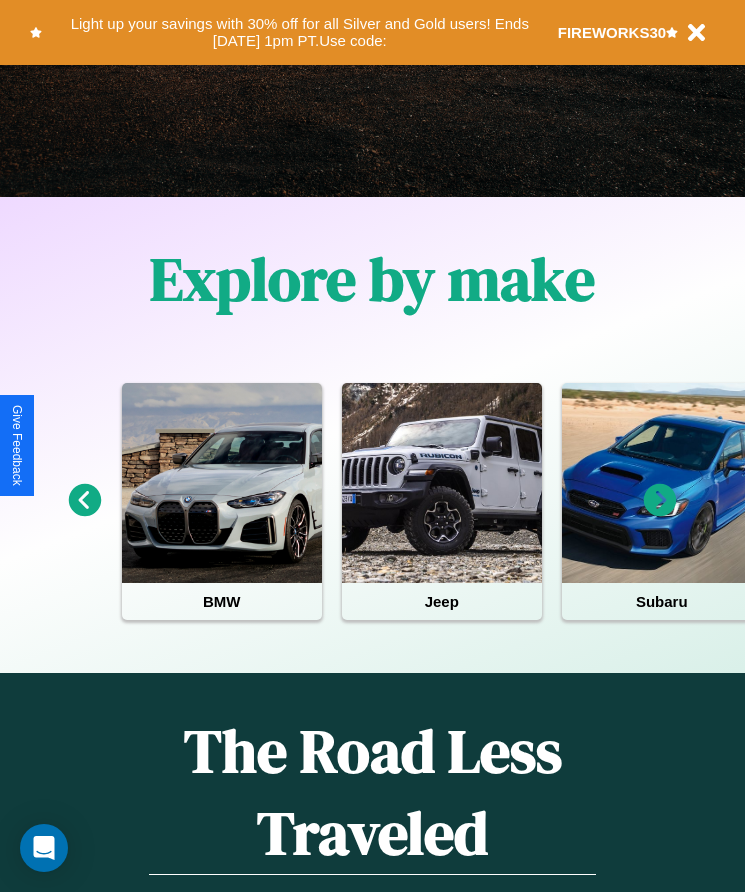 click 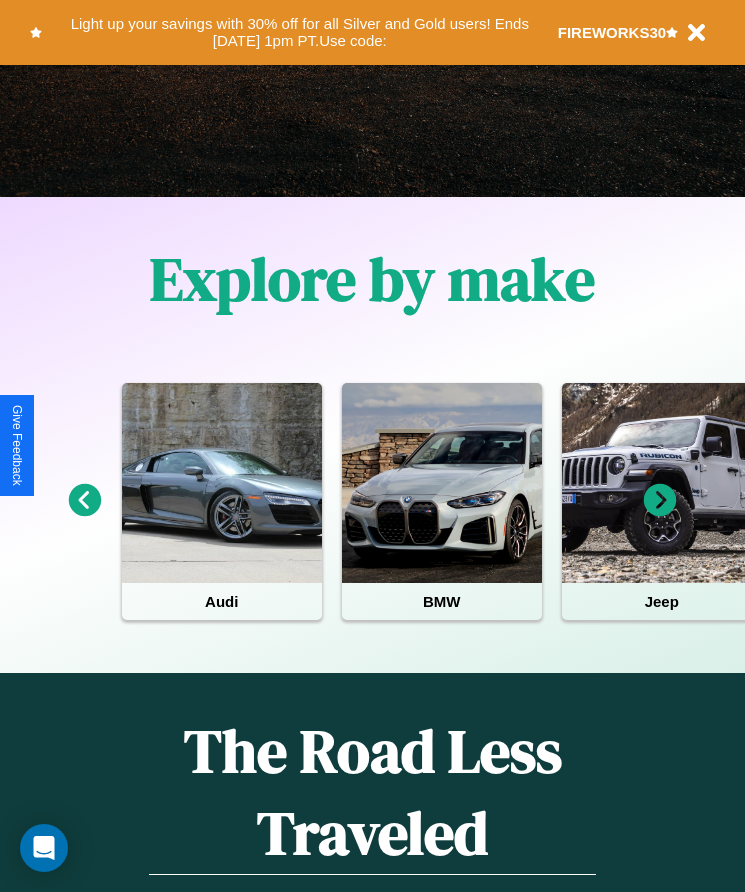 click 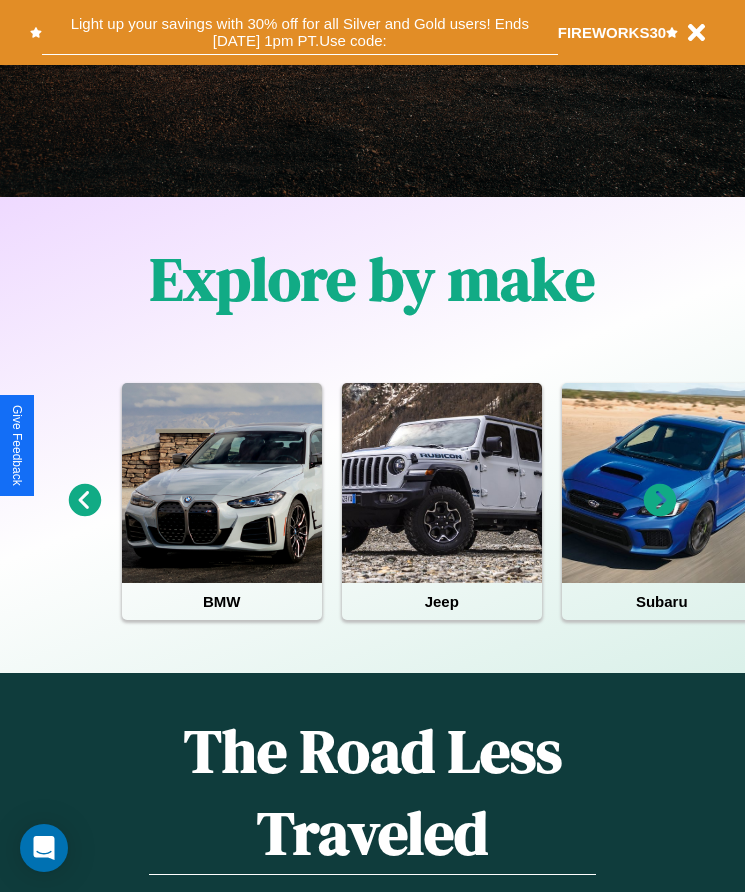 click on "Light up your savings with 30% off for all Silver and Gold users! Ends 8/1 at 1pm PT.  Use code:" at bounding box center (300, 32) 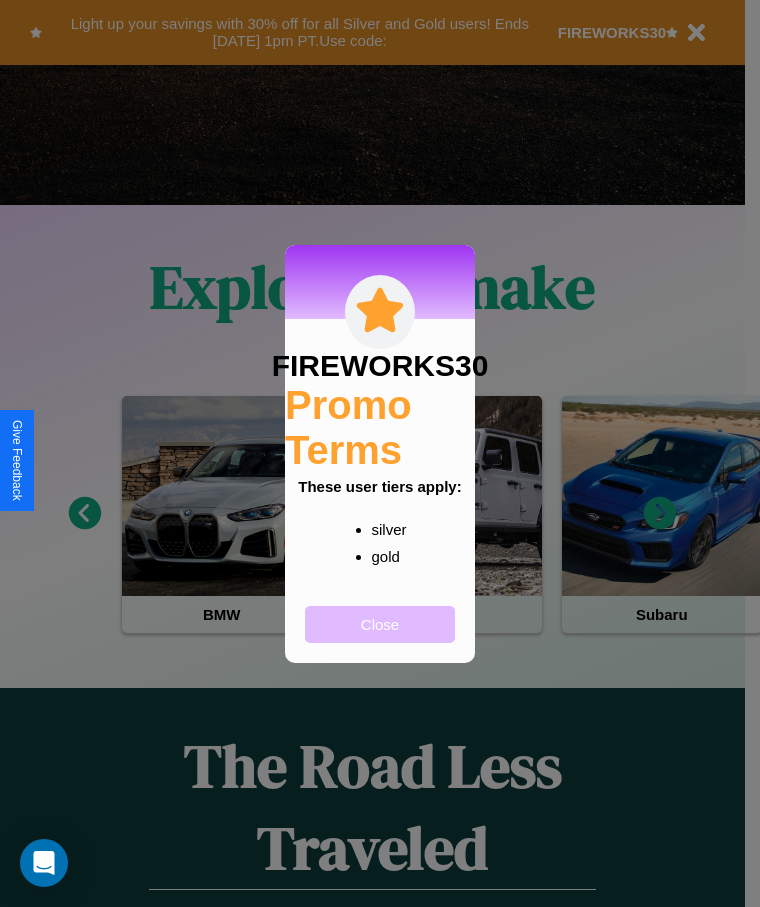 click on "Close" at bounding box center [380, 624] 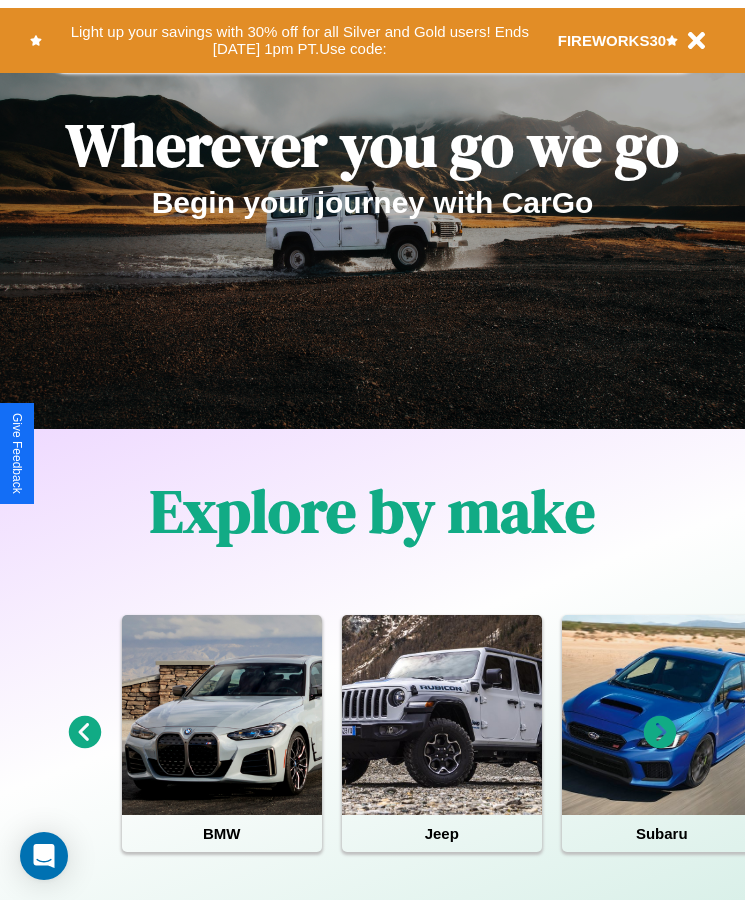 scroll, scrollTop: 0, scrollLeft: 0, axis: both 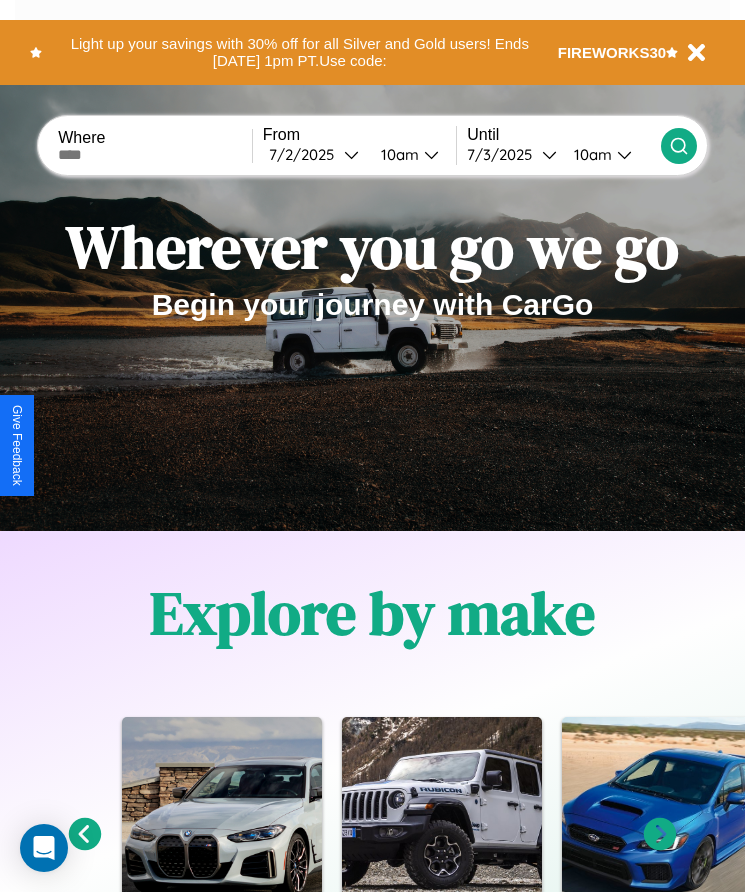 click at bounding box center [155, 155] 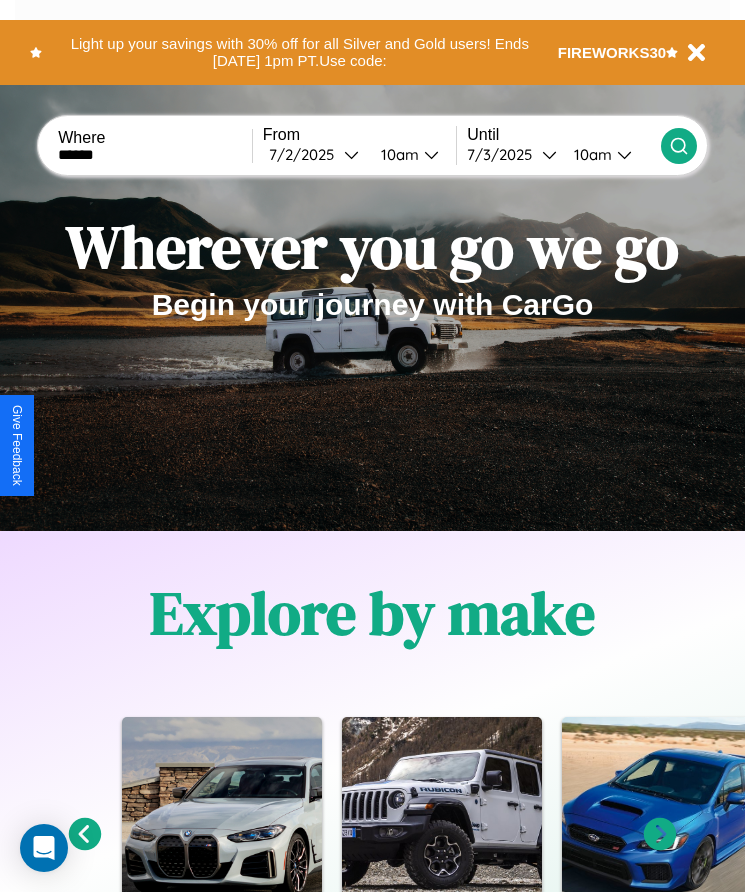 type on "******" 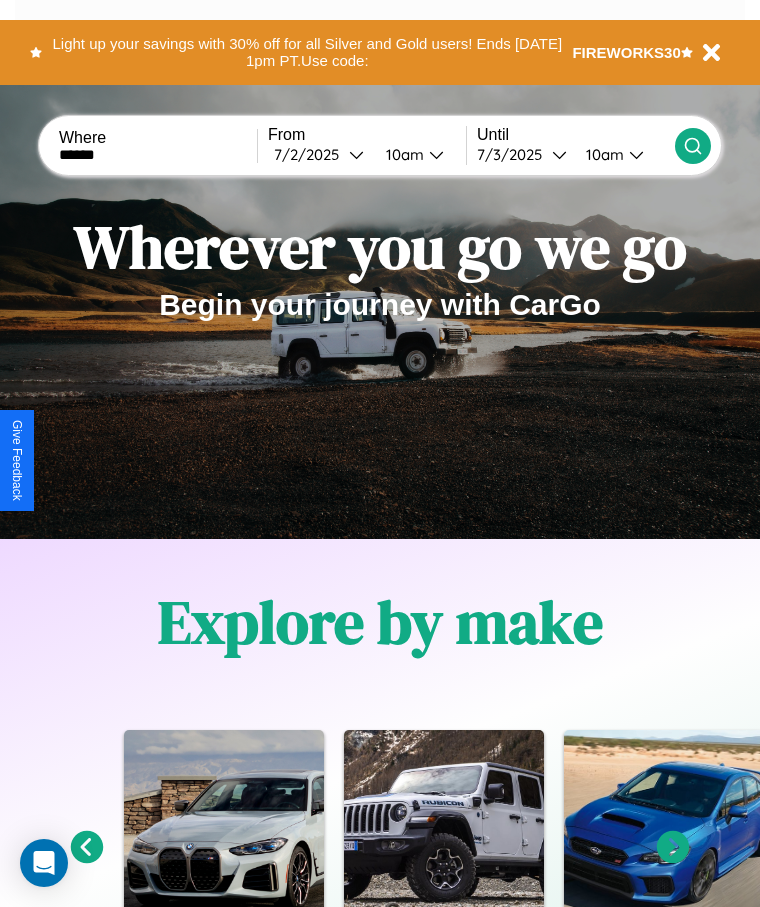 select on "*" 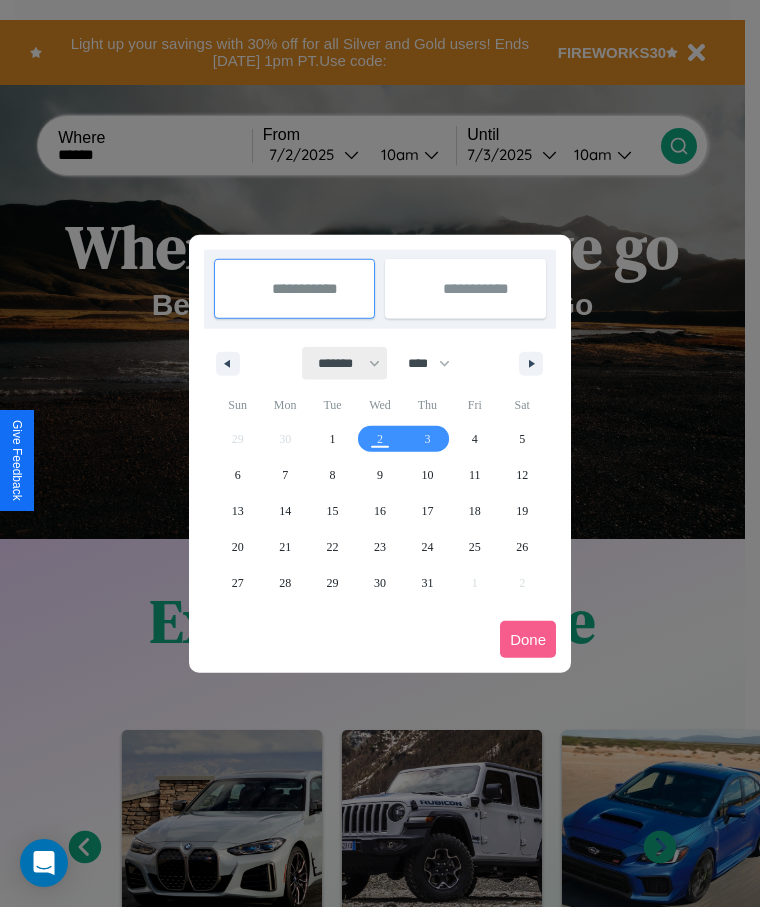 click on "******* ******** ***** ***** *** **** **** ****** ********* ******* ******** ********" at bounding box center (345, 363) 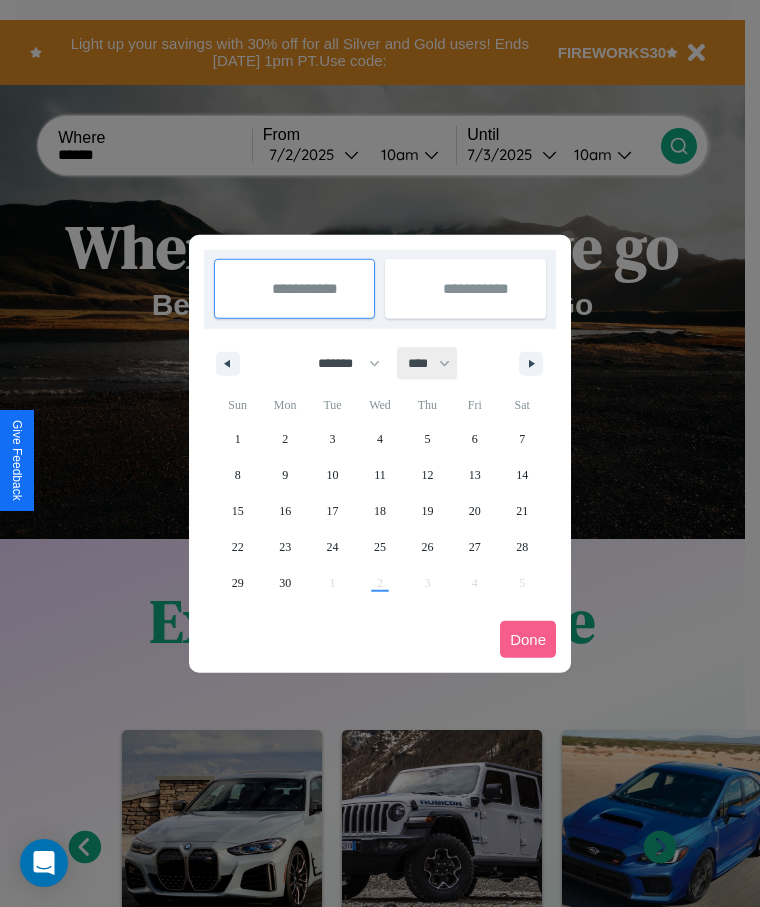 click on "**** **** **** **** **** **** **** **** **** **** **** **** **** **** **** **** **** **** **** **** **** **** **** **** **** **** **** **** **** **** **** **** **** **** **** **** **** **** **** **** **** **** **** **** **** **** **** **** **** **** **** **** **** **** **** **** **** **** **** **** **** **** **** **** **** **** **** **** **** **** **** **** **** **** **** **** **** **** **** **** **** **** **** **** **** **** **** **** **** **** **** **** **** **** **** **** **** **** **** **** **** **** **** **** **** **** **** **** **** **** **** **** **** **** **** **** **** **** **** **** ****" at bounding box center [428, 363] 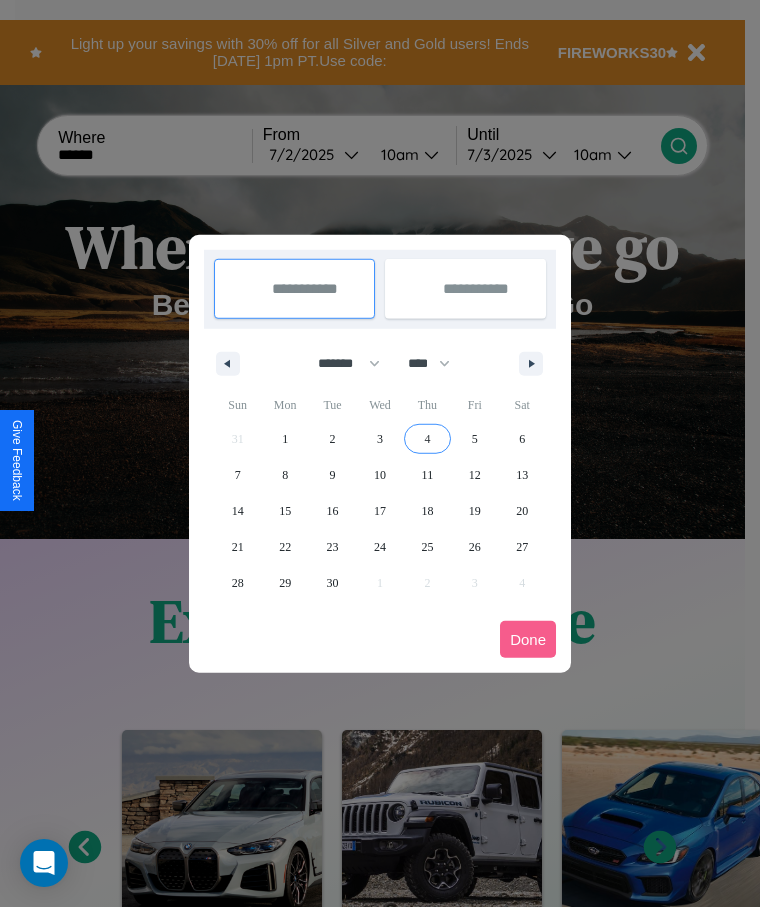 click on "4" at bounding box center (427, 439) 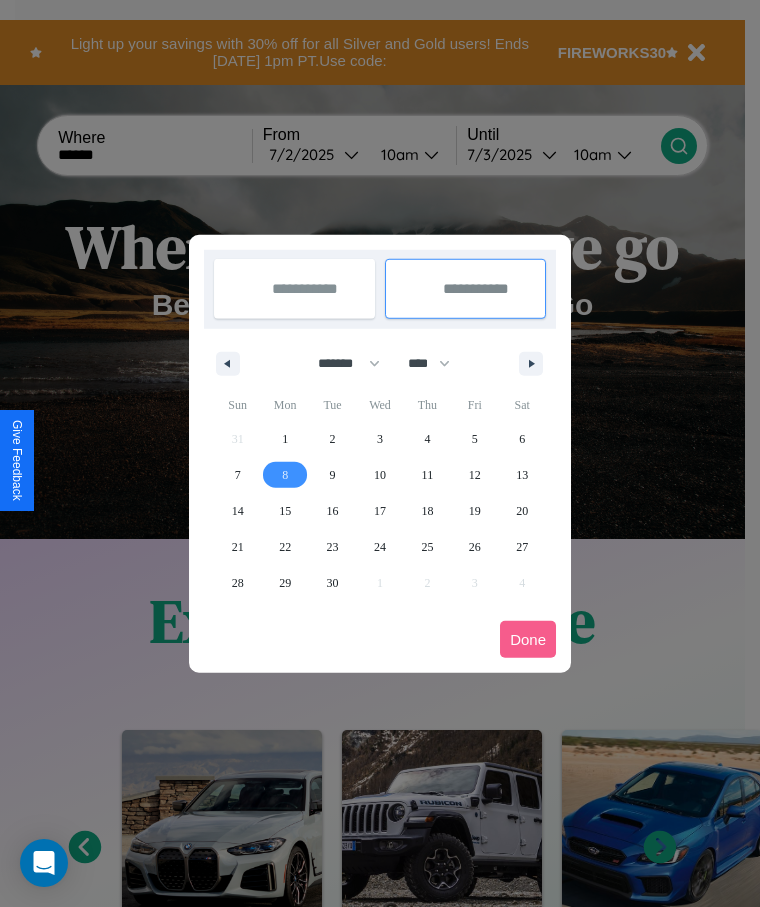 click on "8" at bounding box center (285, 475) 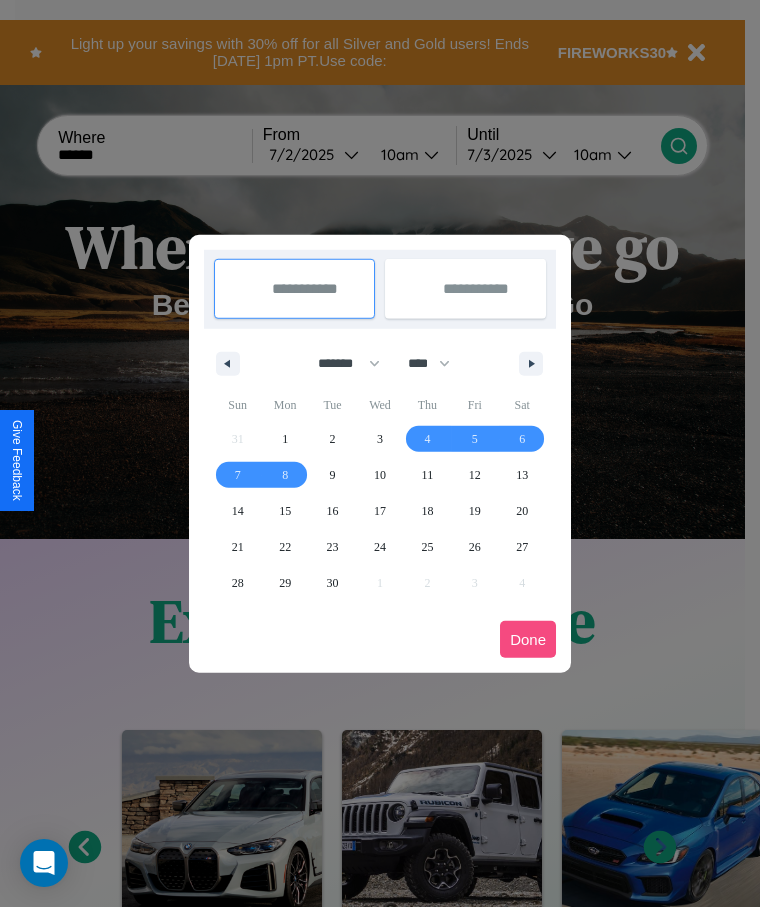 click on "Done" at bounding box center [528, 639] 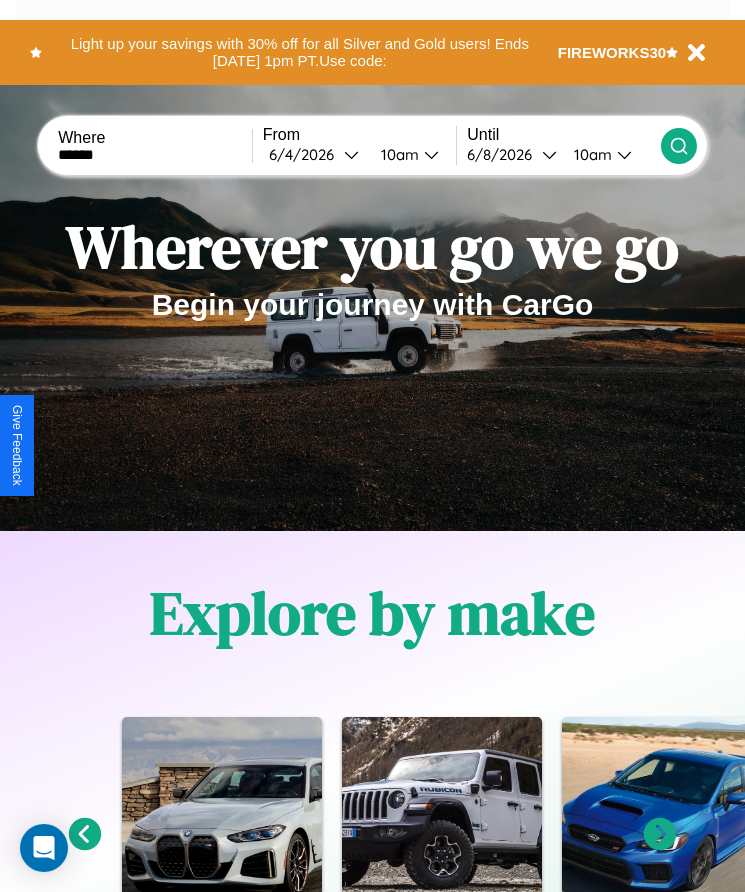 click on "10am" at bounding box center [590, 154] 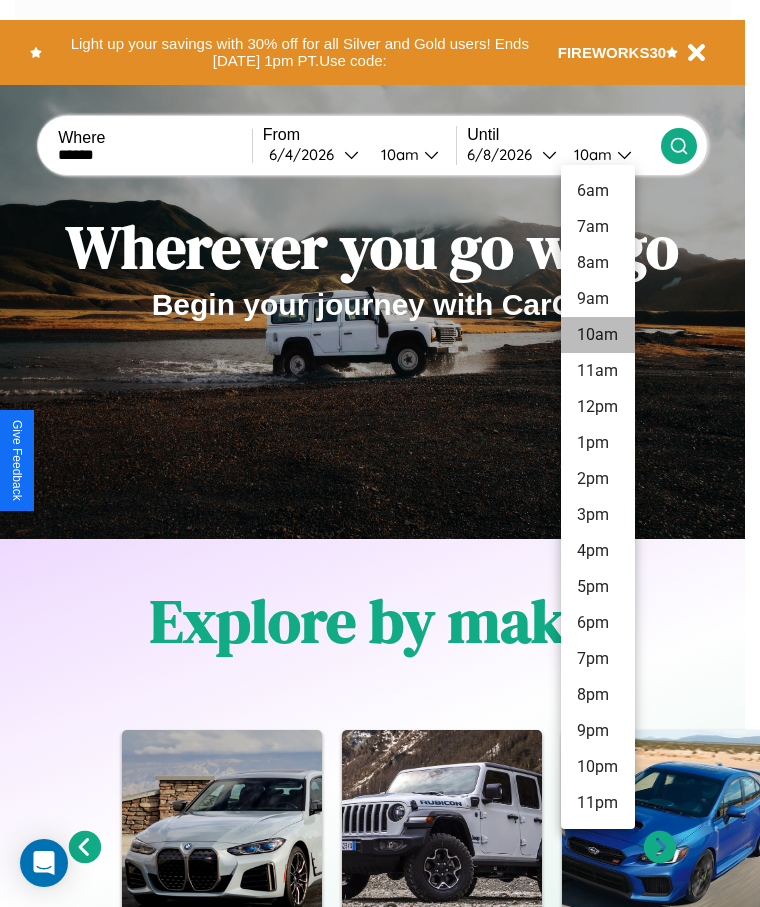 click on "10am" at bounding box center (598, 335) 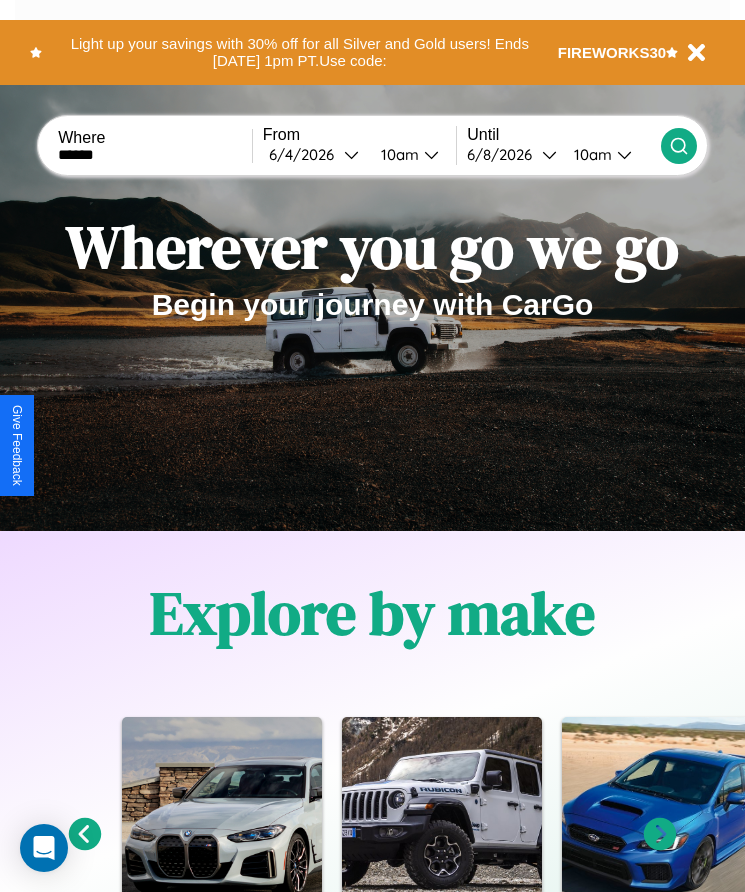 click 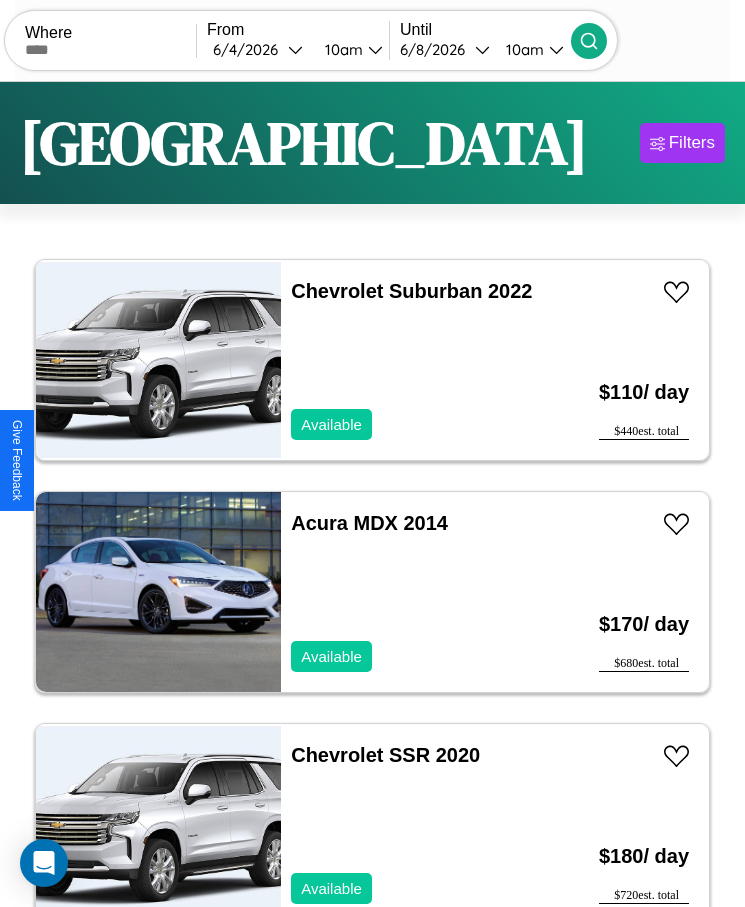 scroll, scrollTop: 50, scrollLeft: 0, axis: vertical 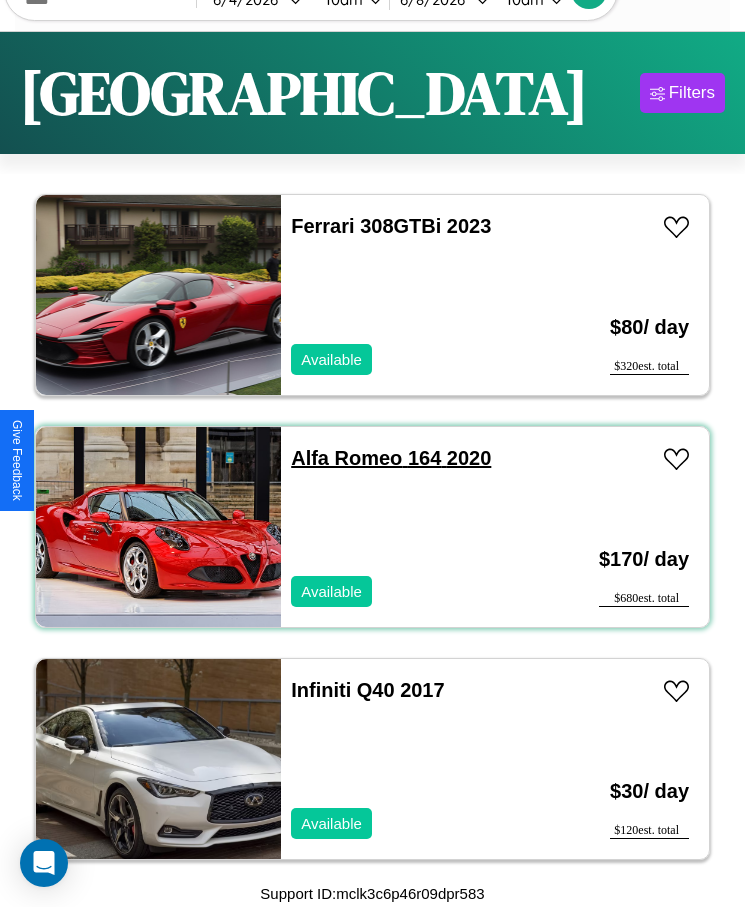 click on "Alfa Romeo   164   2020" at bounding box center [391, 458] 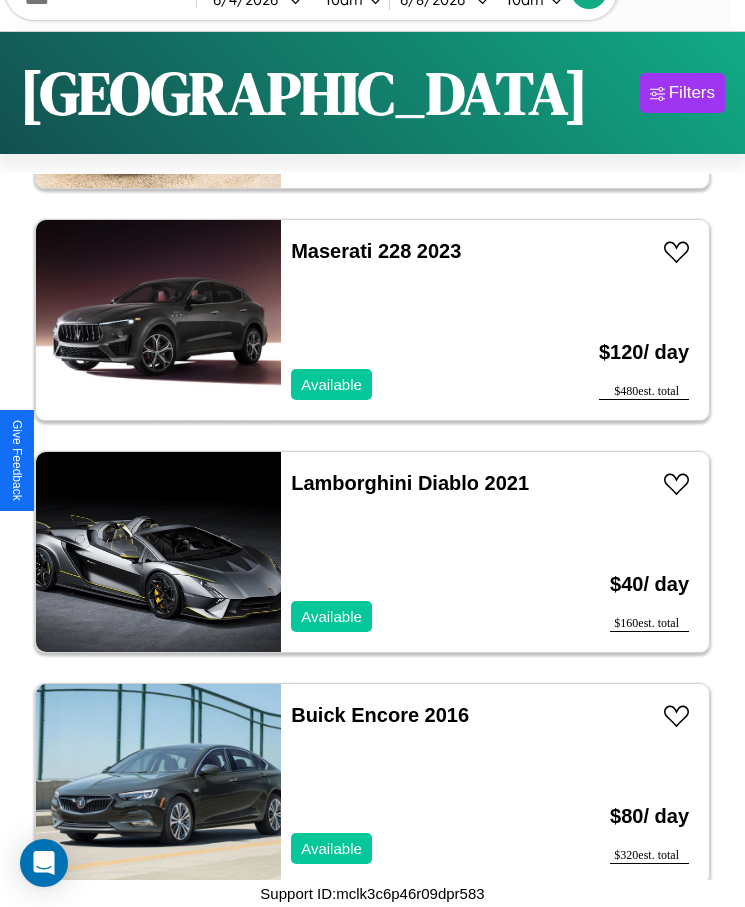 scroll, scrollTop: 11383, scrollLeft: 0, axis: vertical 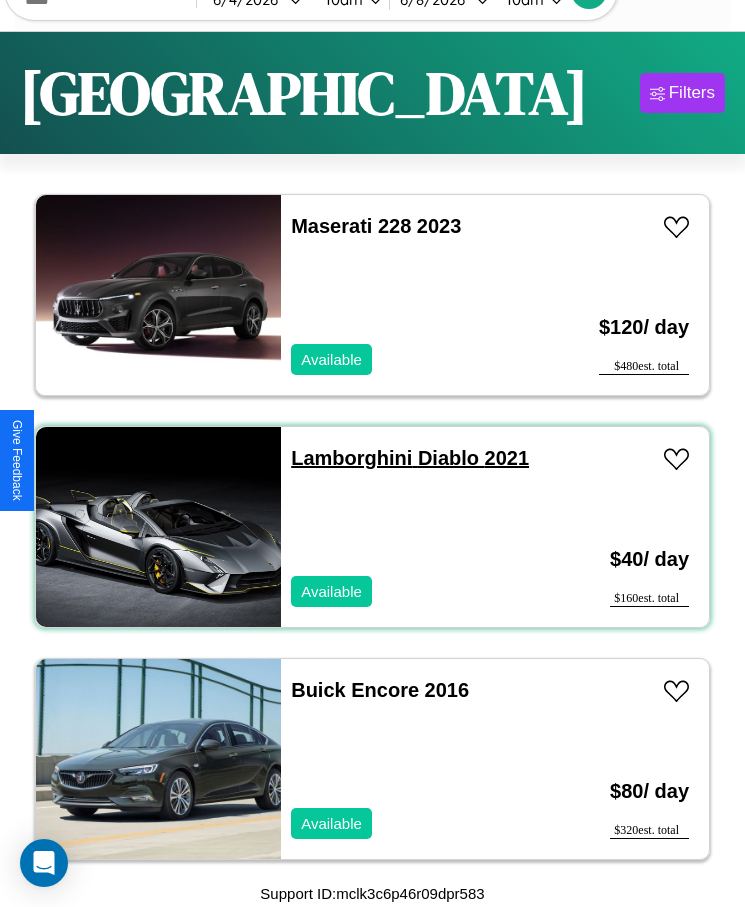 click on "Lamborghini   Diablo   2021" at bounding box center (410, 458) 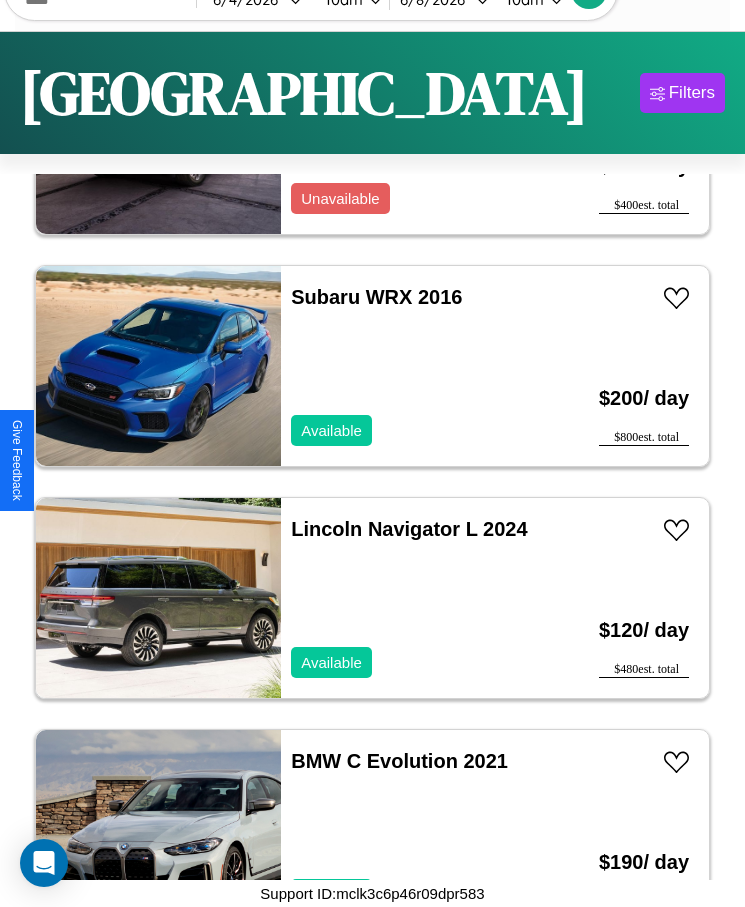 scroll, scrollTop: 7439, scrollLeft: 0, axis: vertical 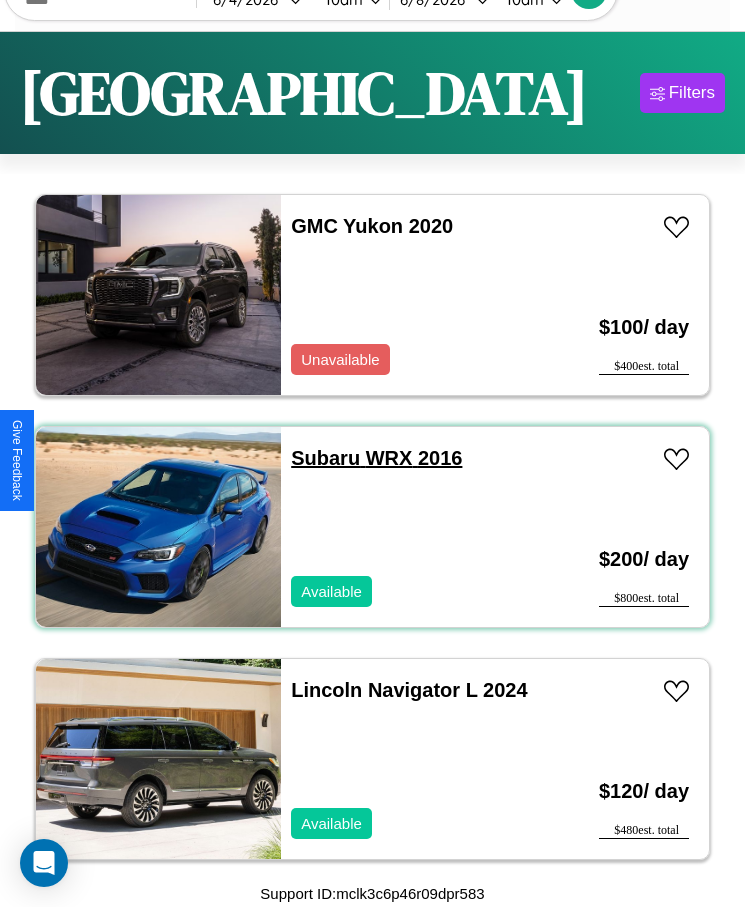 click on "Subaru   WRX   2016" at bounding box center (376, 458) 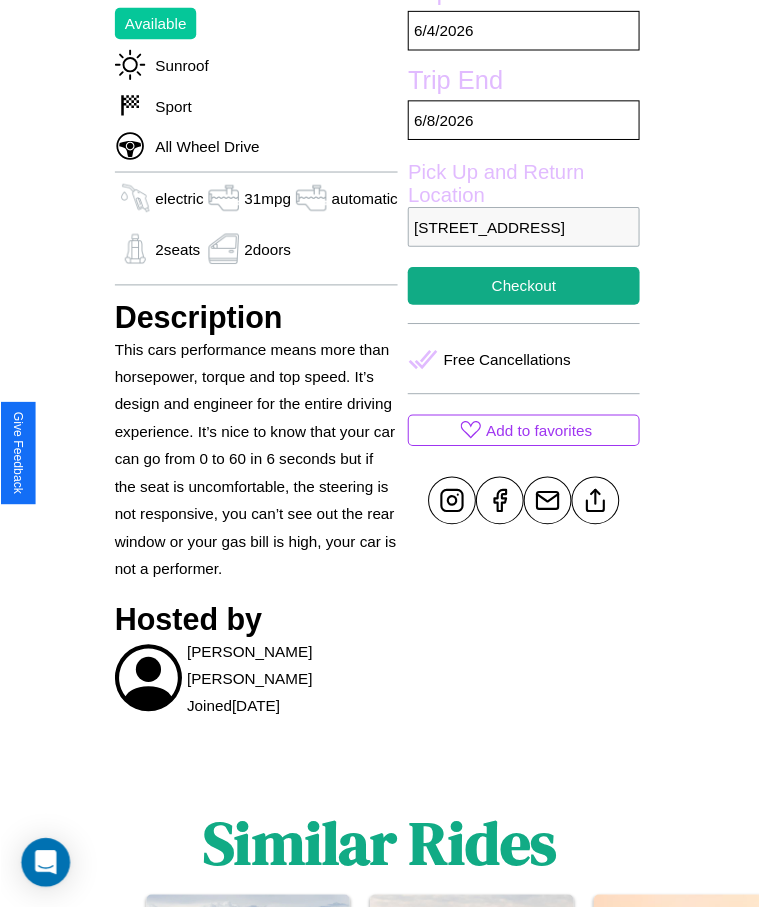 scroll, scrollTop: 698, scrollLeft: 0, axis: vertical 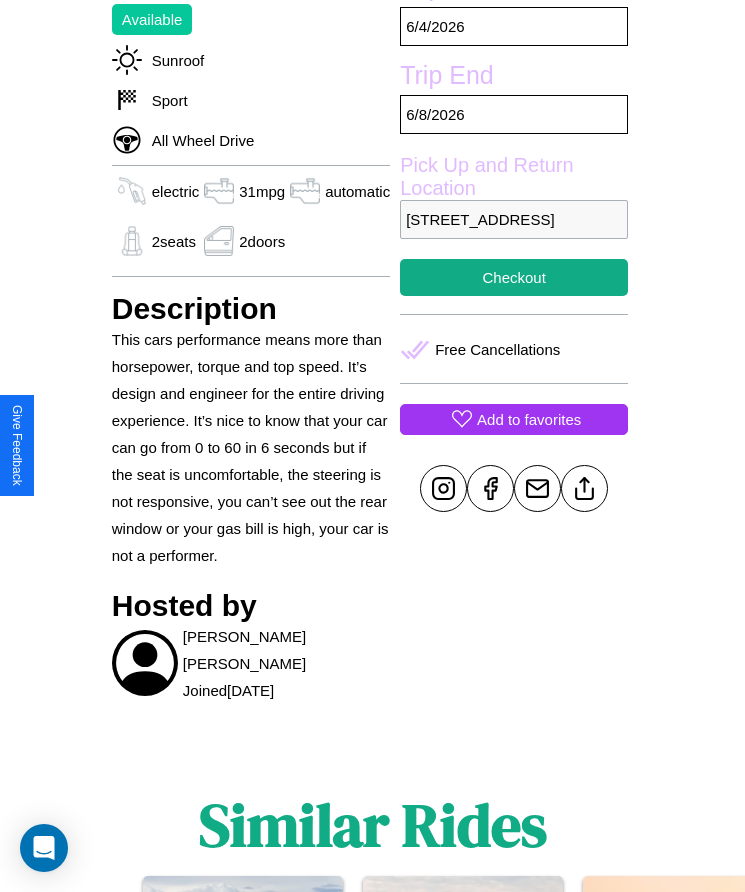 click on "Add to favorites" at bounding box center [529, 419] 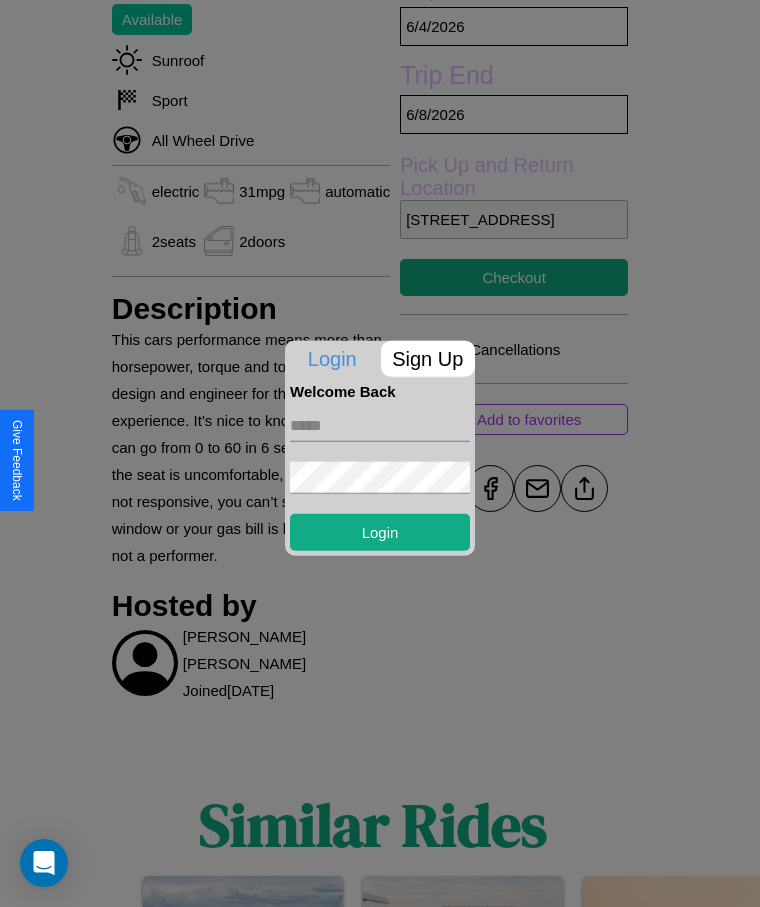 click at bounding box center (380, 425) 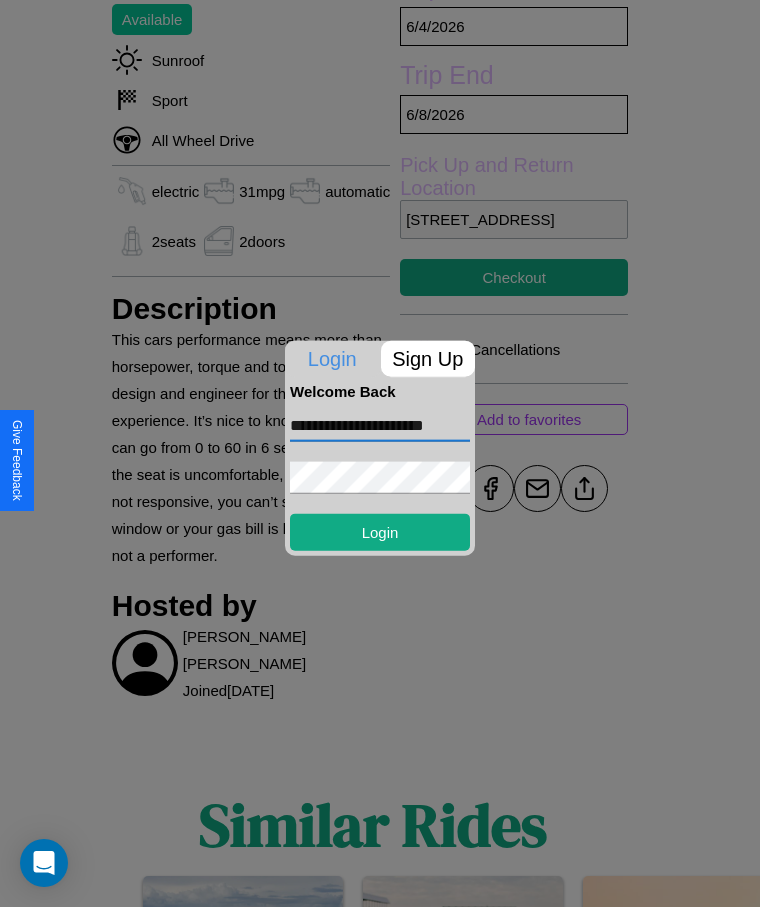 scroll, scrollTop: 0, scrollLeft: 6, axis: horizontal 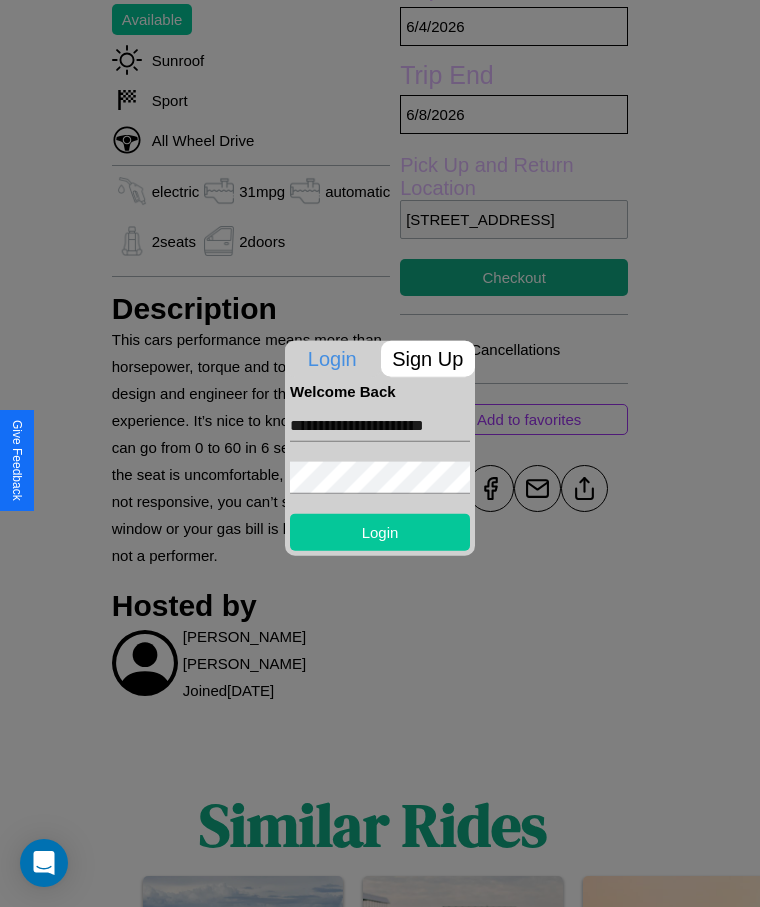 click on "Login" at bounding box center (380, 531) 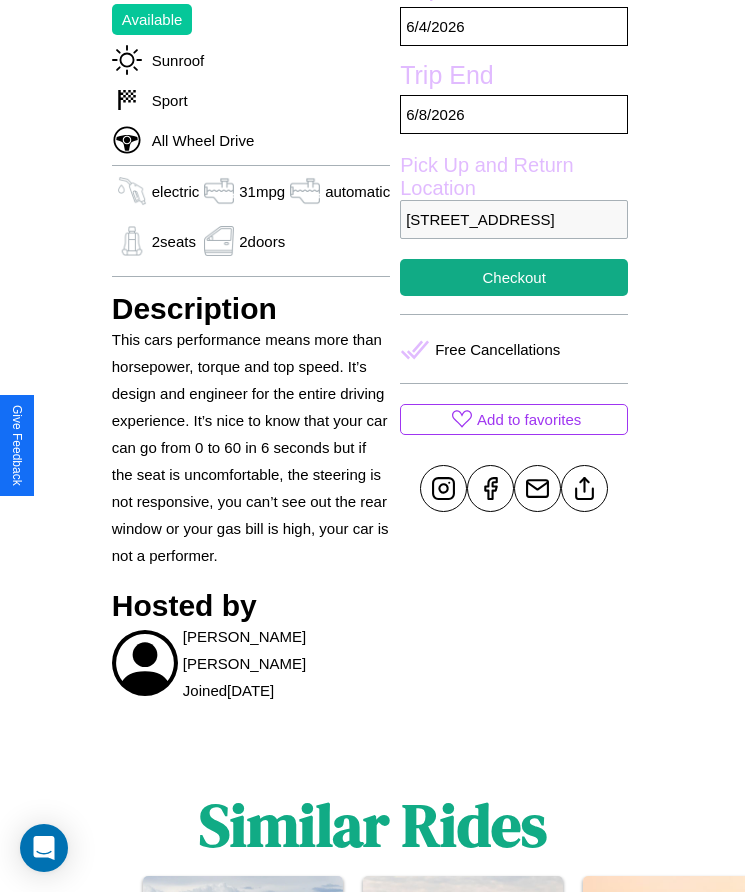 scroll, scrollTop: 698, scrollLeft: 0, axis: vertical 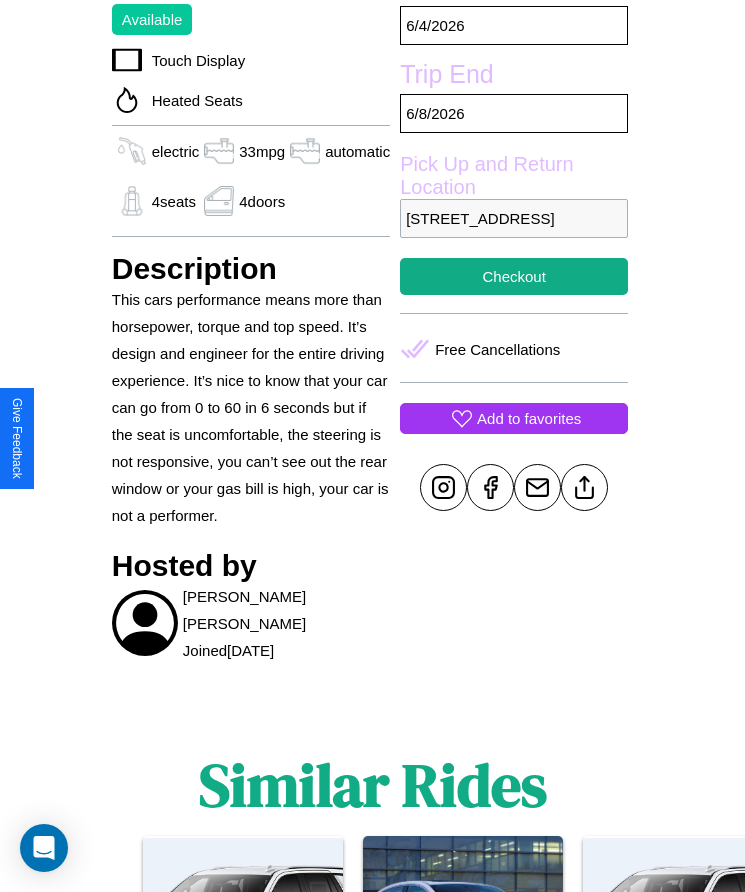 click on "Add to favorites" at bounding box center (529, 418) 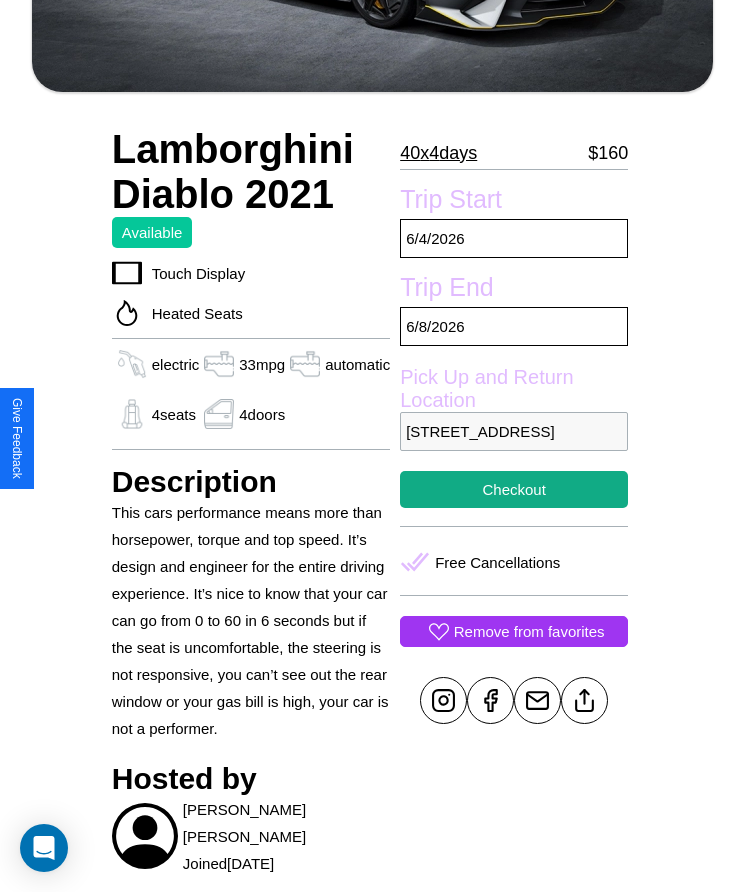 scroll, scrollTop: 371, scrollLeft: 0, axis: vertical 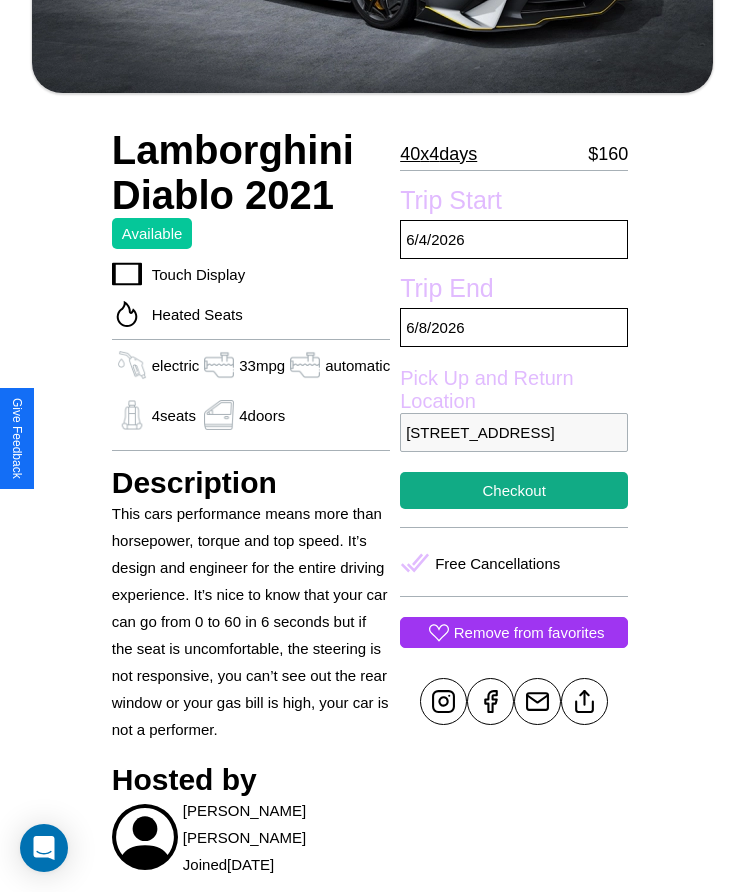 click on "9367 School Street  Vienna  45504 Austria" at bounding box center (514, 432) 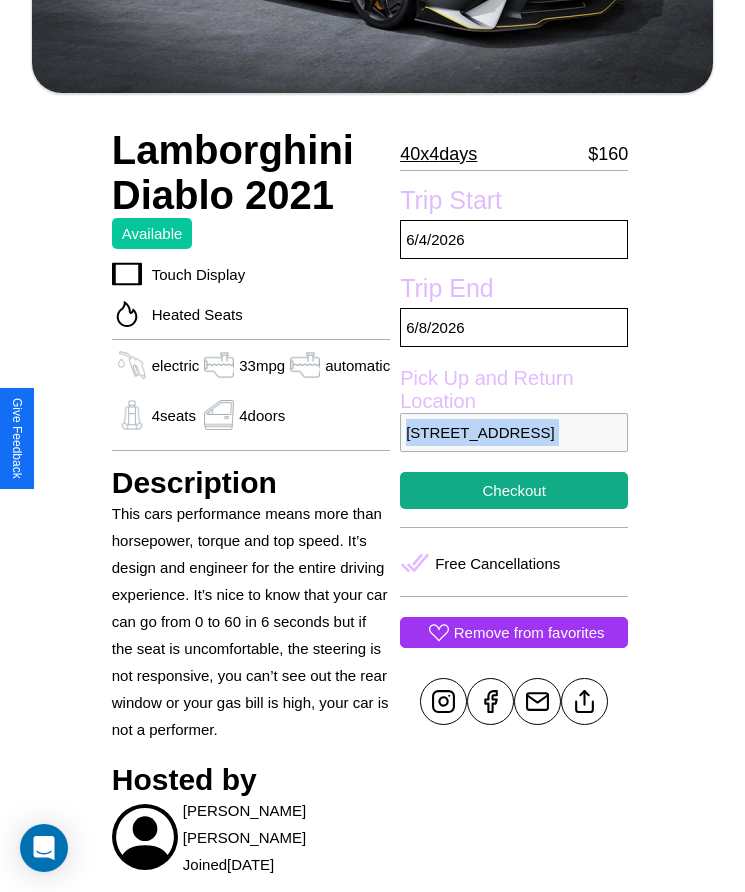 click on "9367 School Street  Vienna  45504 Austria" at bounding box center [514, 432] 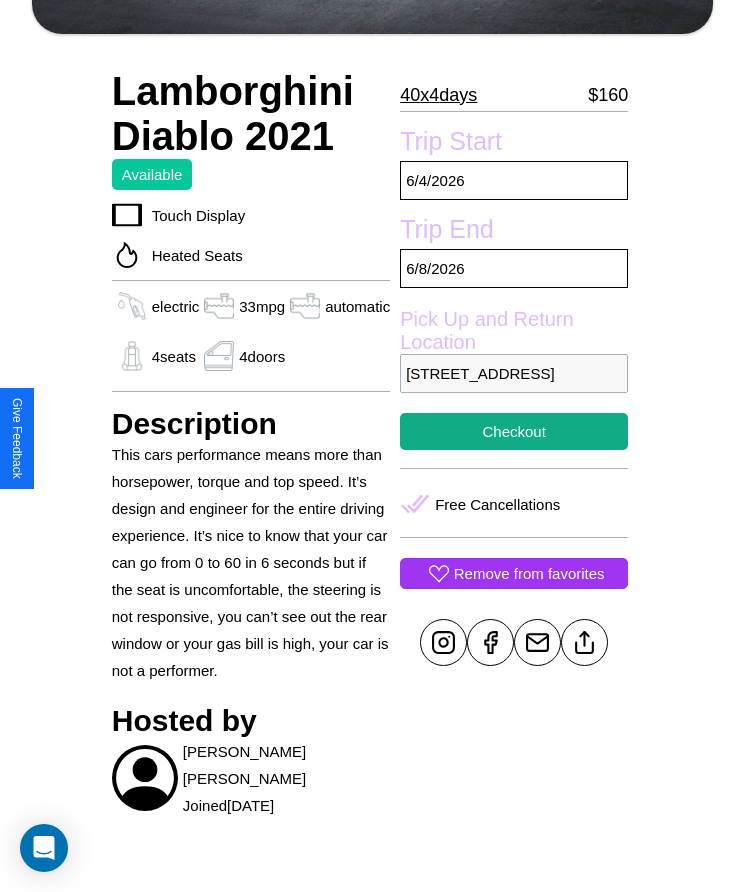 scroll, scrollTop: 443, scrollLeft: 0, axis: vertical 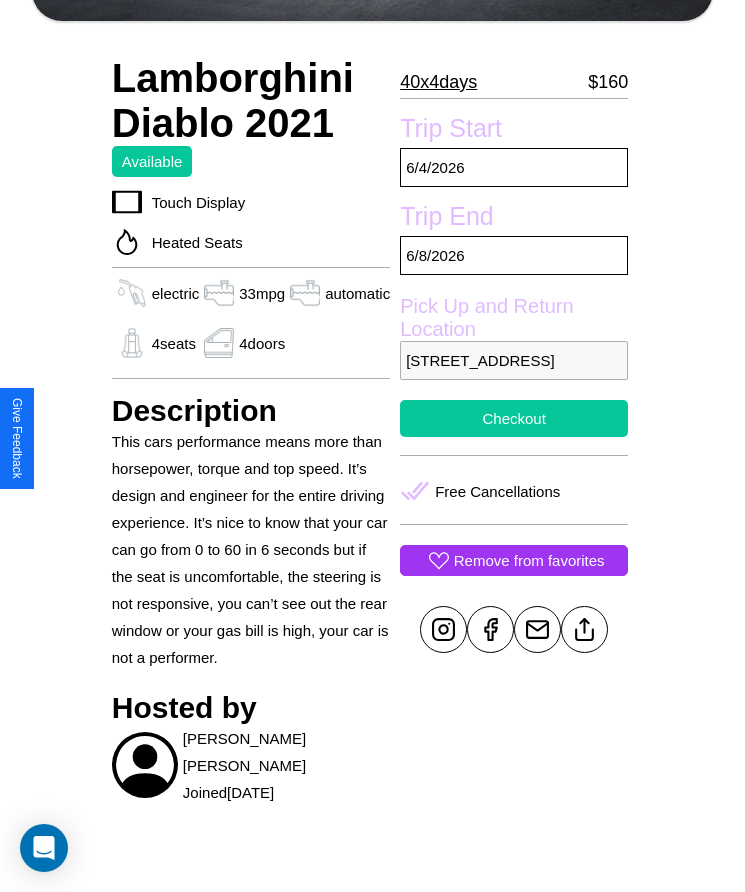 click on "Checkout" at bounding box center (514, 418) 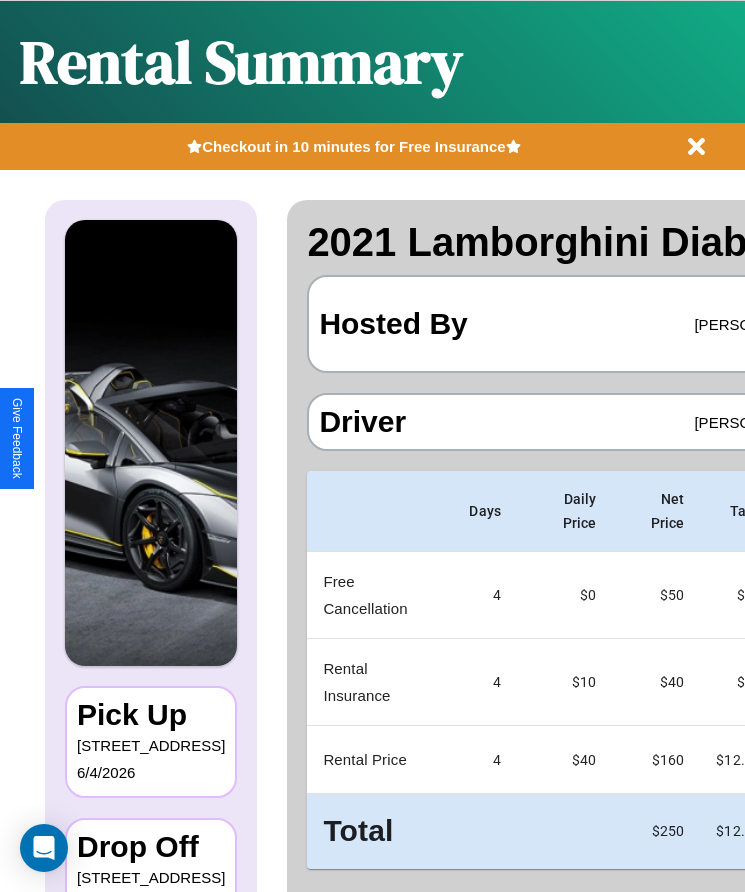 scroll, scrollTop: 0, scrollLeft: 118, axis: horizontal 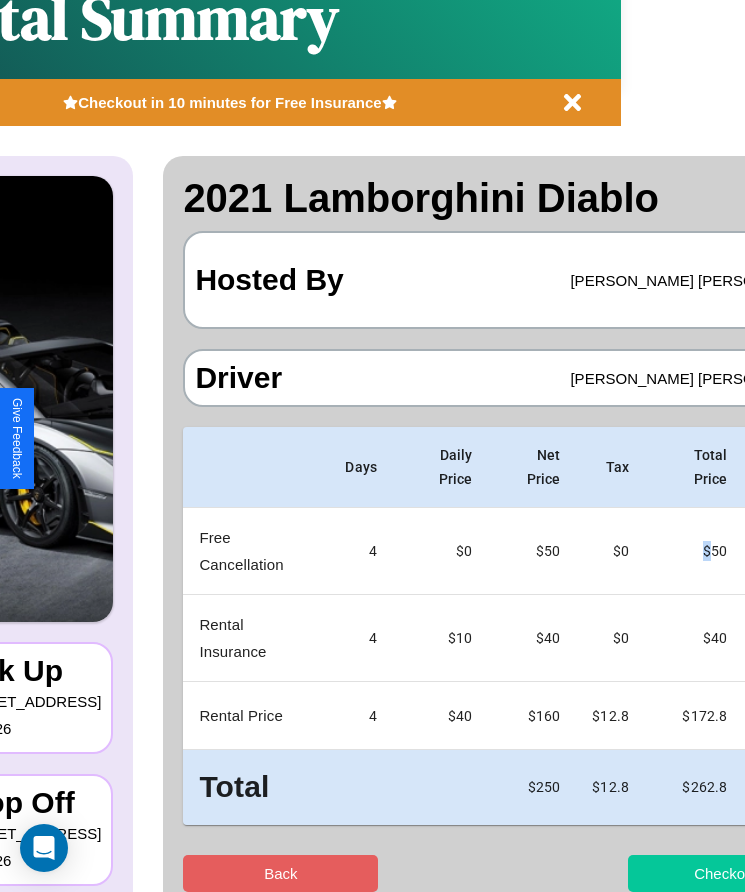 click on "Checkout" at bounding box center (725, 873) 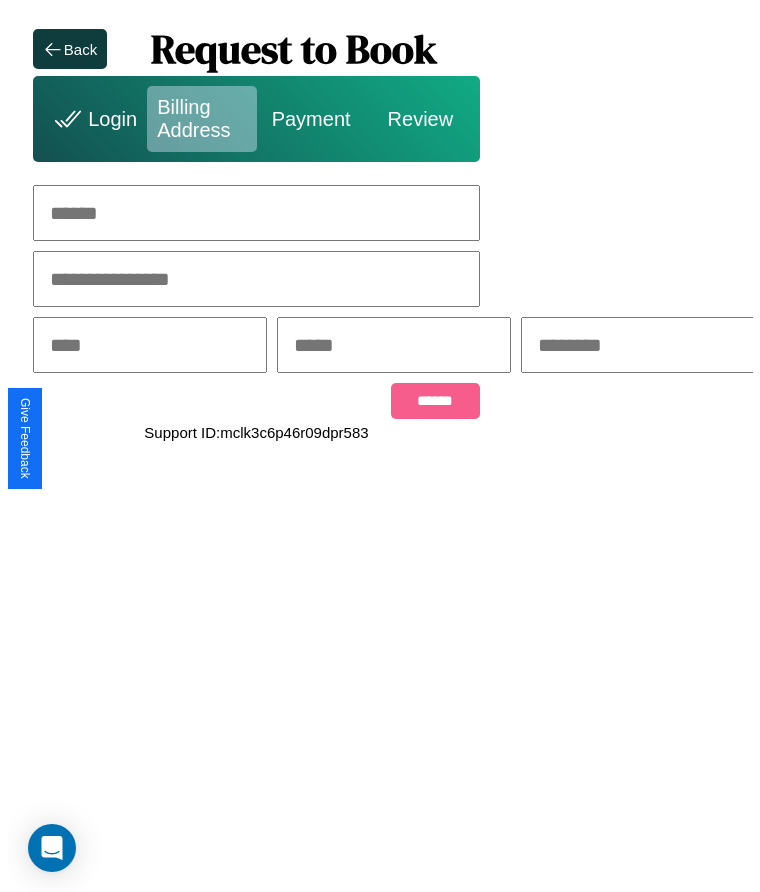 scroll, scrollTop: 0, scrollLeft: 0, axis: both 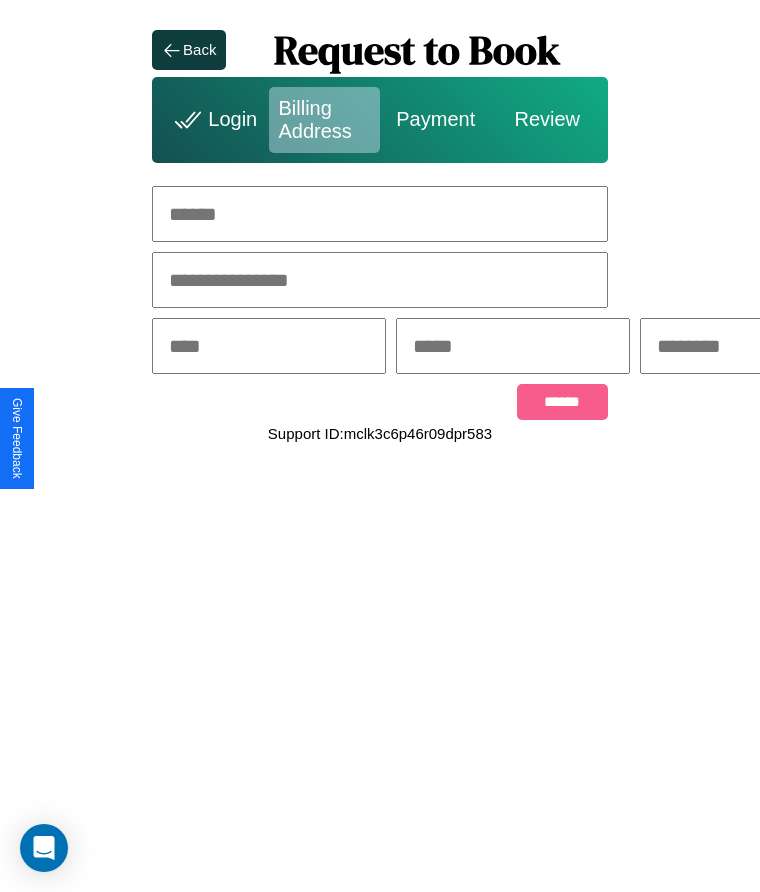 click at bounding box center [380, 214] 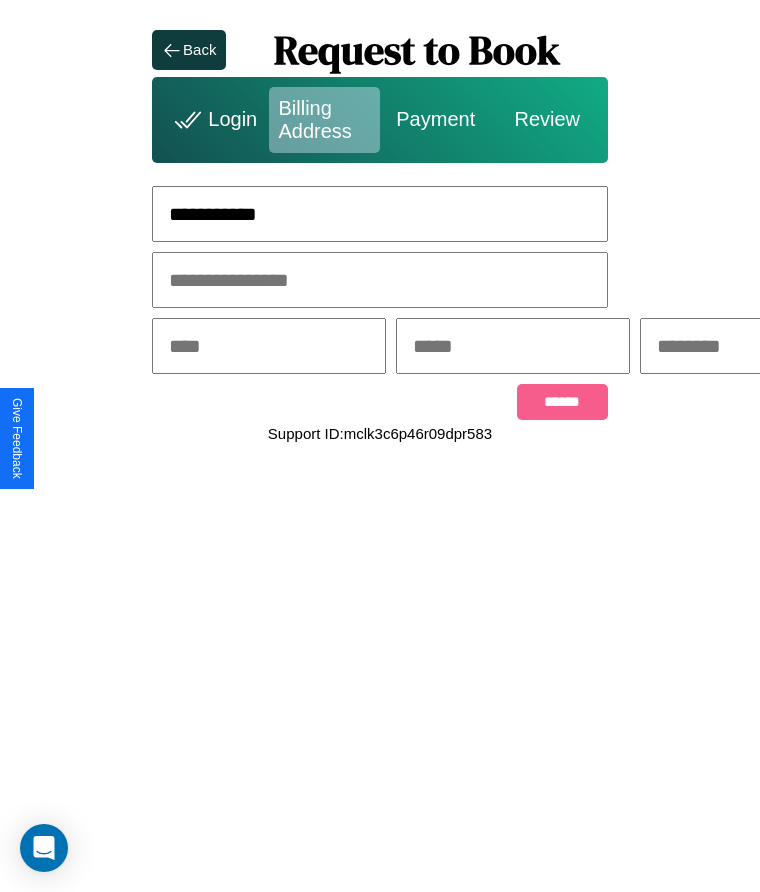 type on "**********" 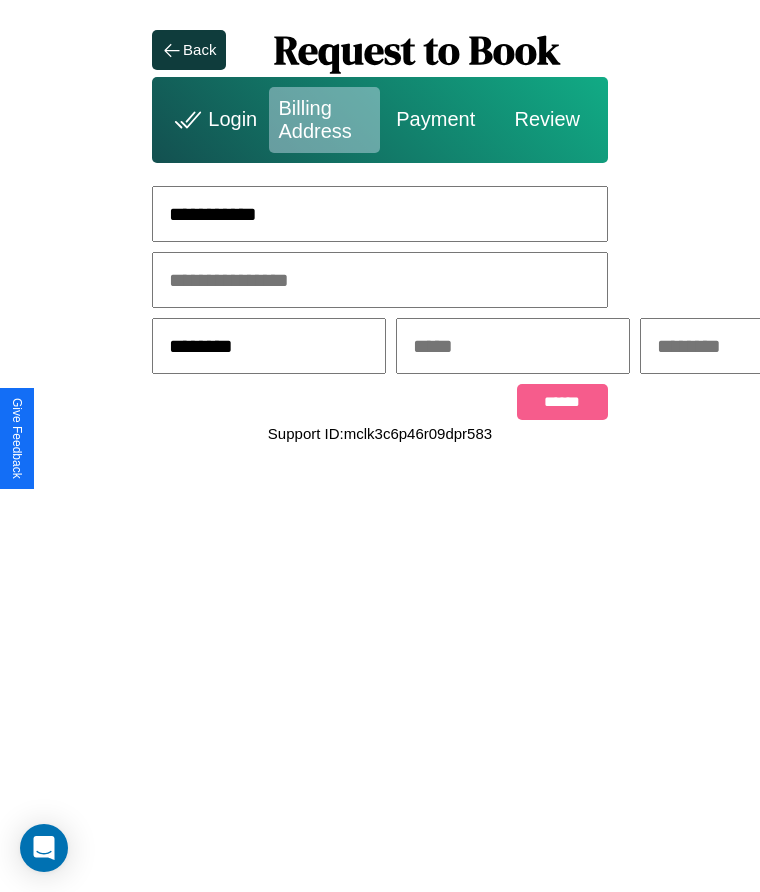 type on "********" 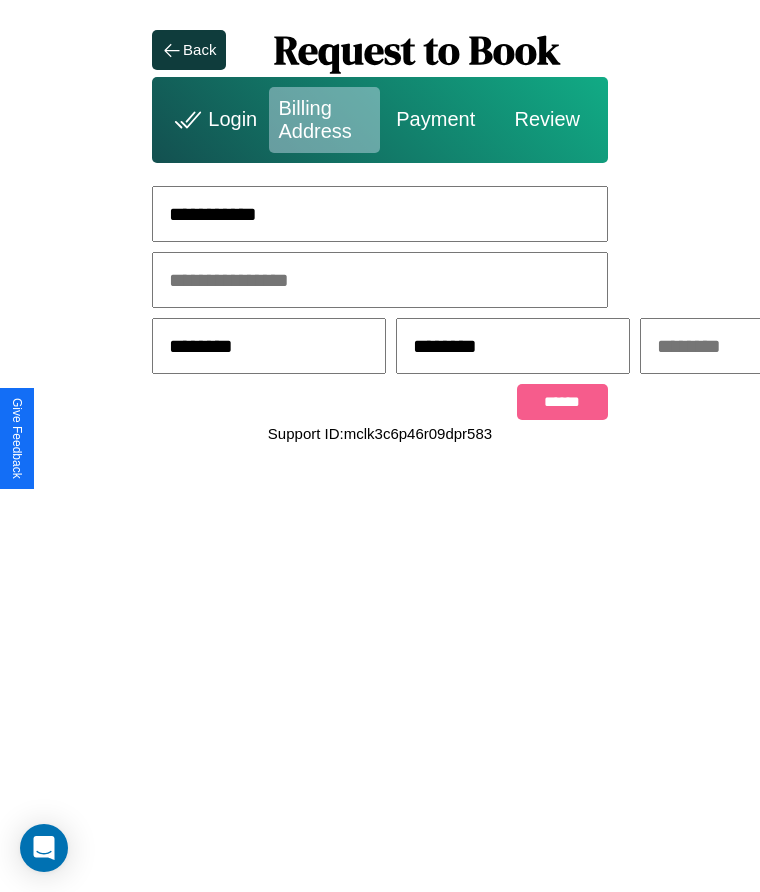 scroll, scrollTop: 0, scrollLeft: 309, axis: horizontal 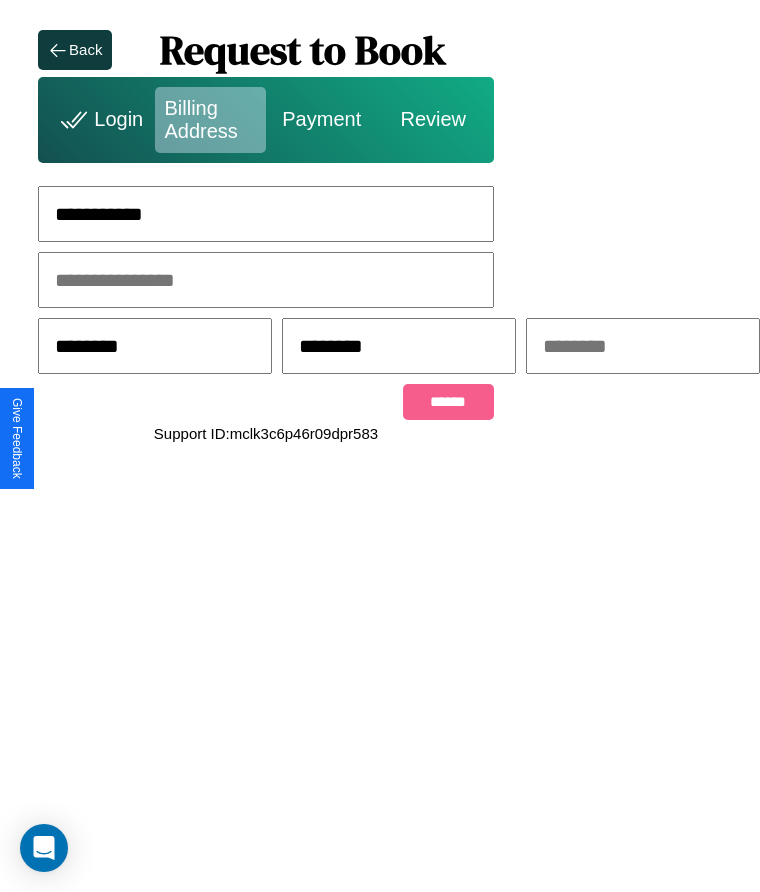 type on "********" 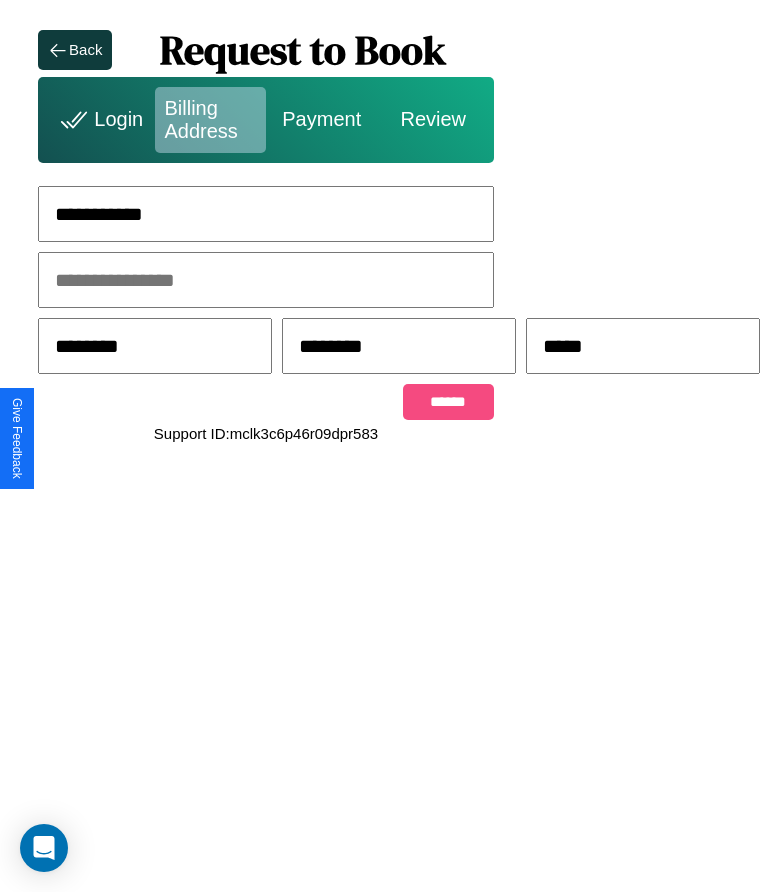 type on "*****" 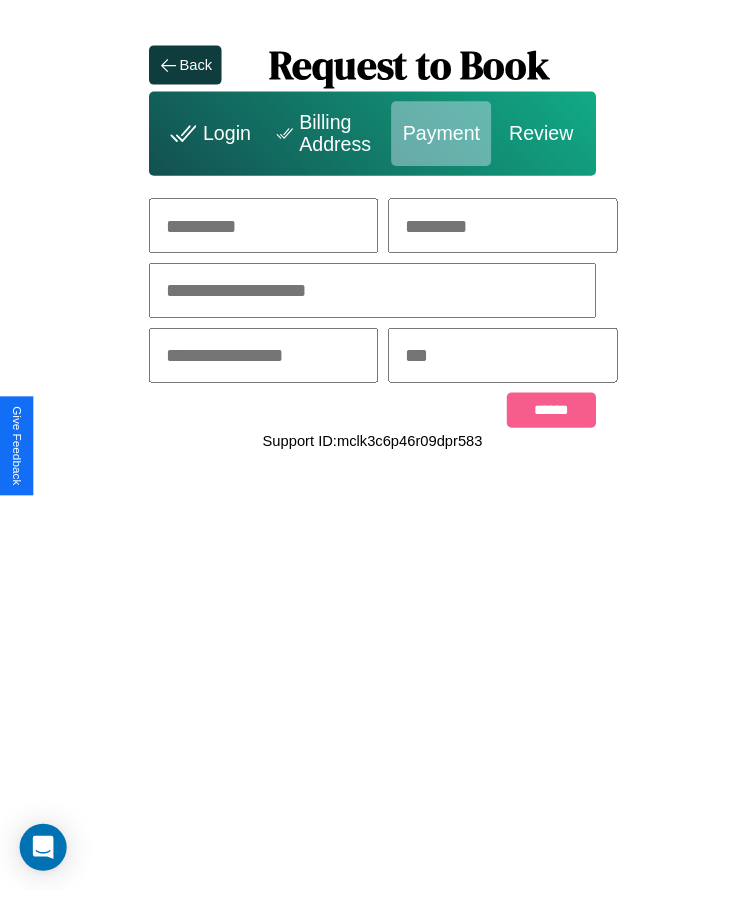 scroll, scrollTop: 0, scrollLeft: 0, axis: both 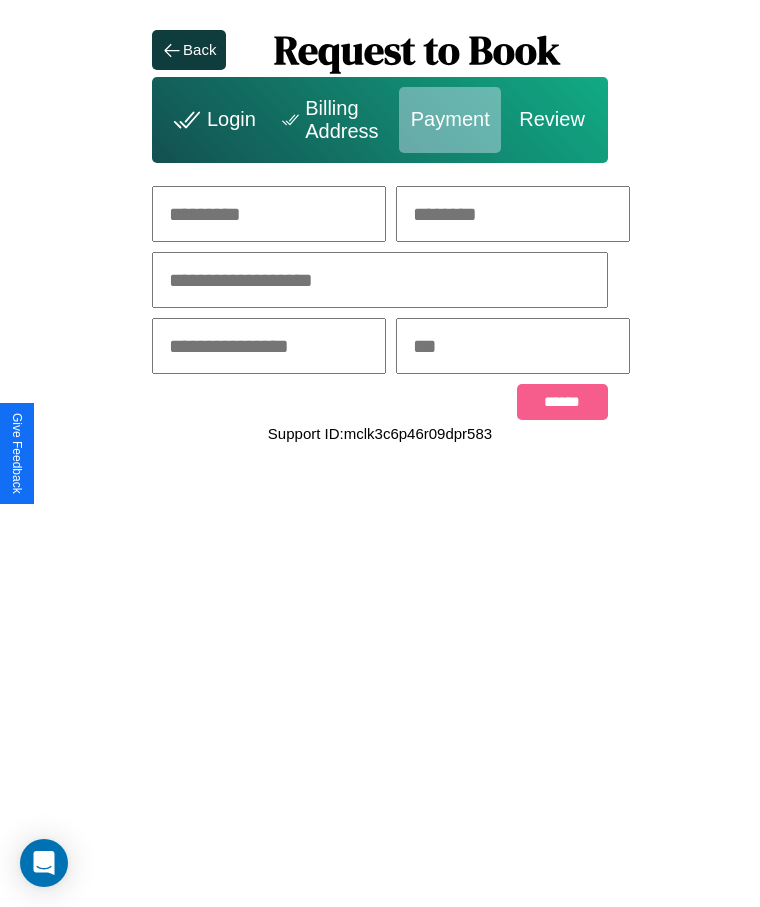 click at bounding box center (269, 214) 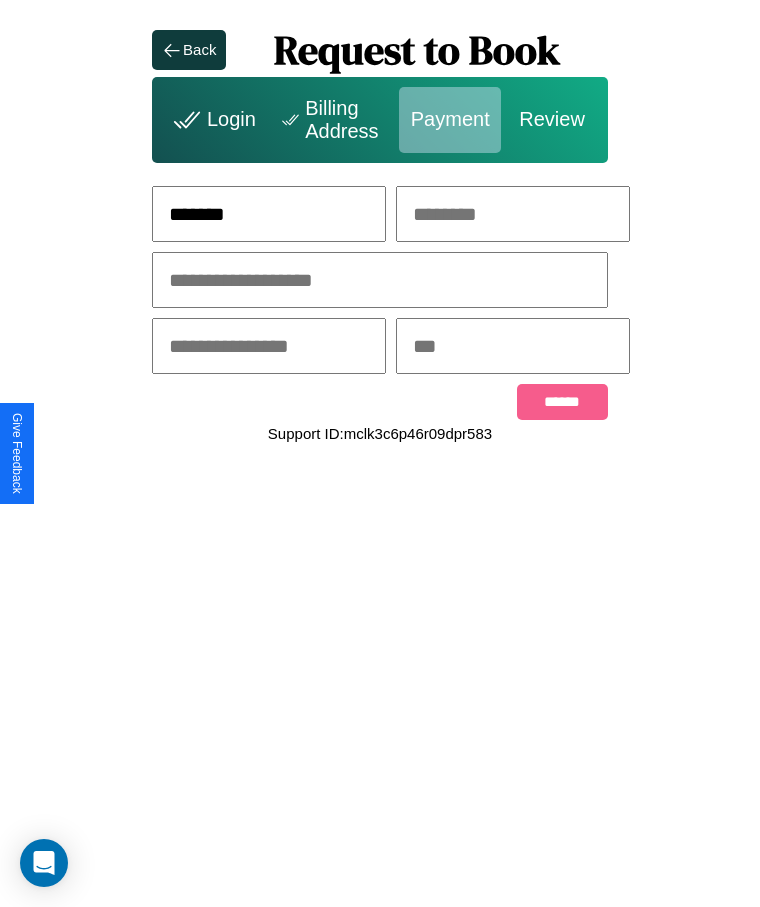 type on "*******" 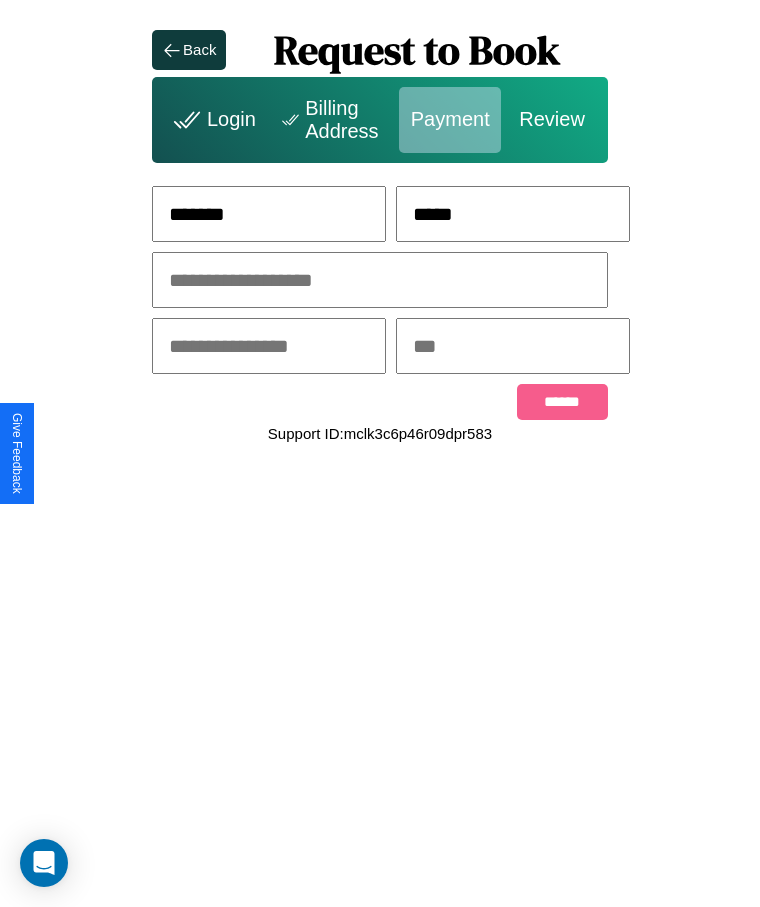 type on "*****" 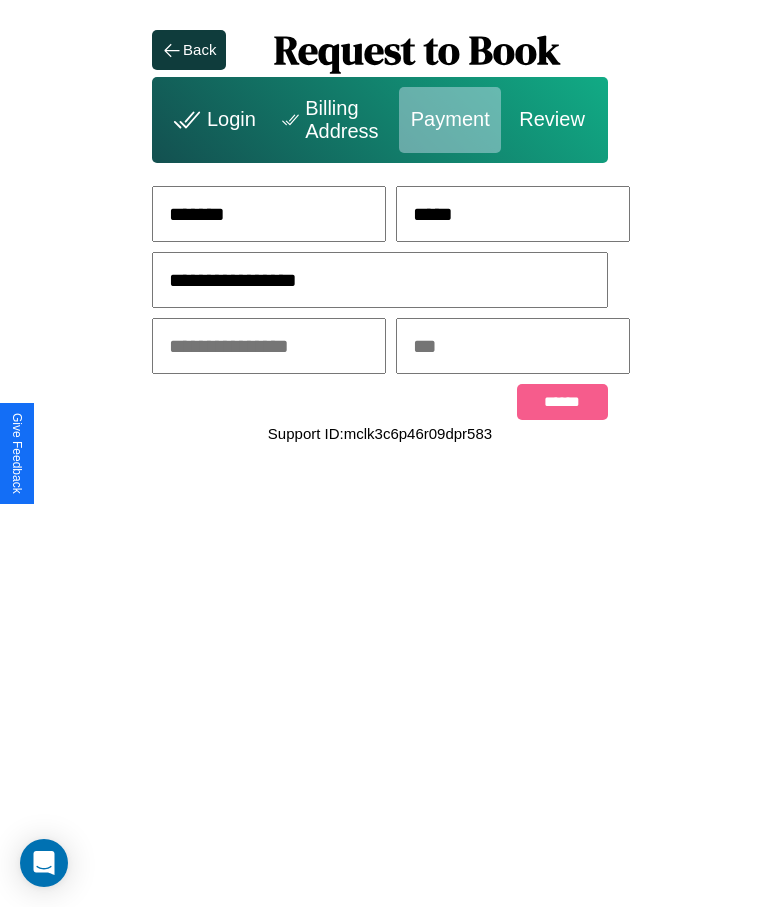 type on "**********" 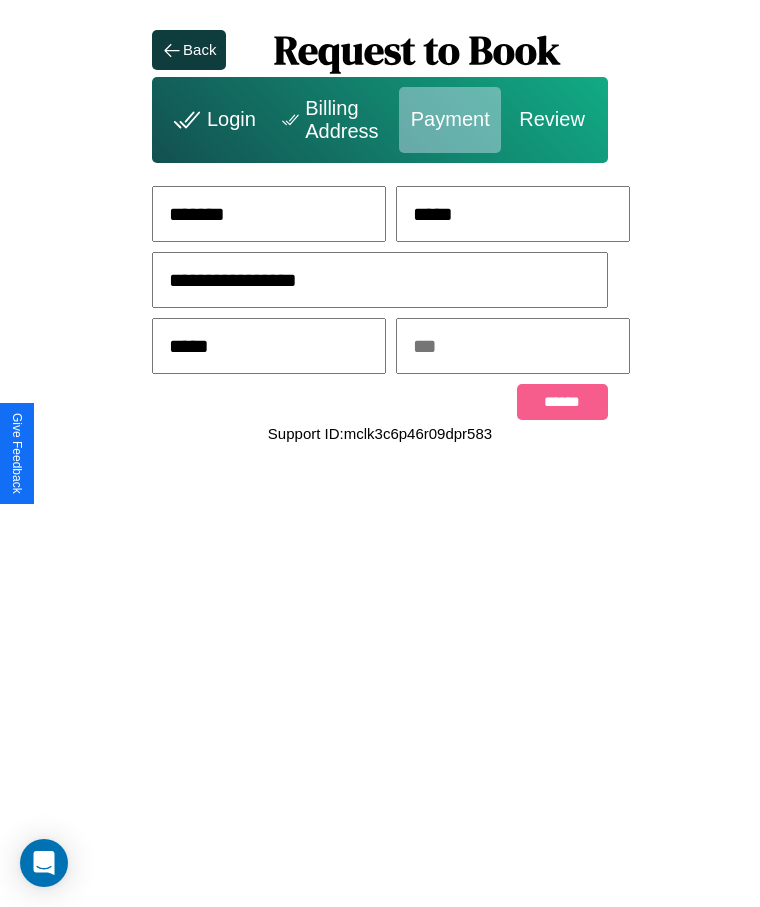 type on "*****" 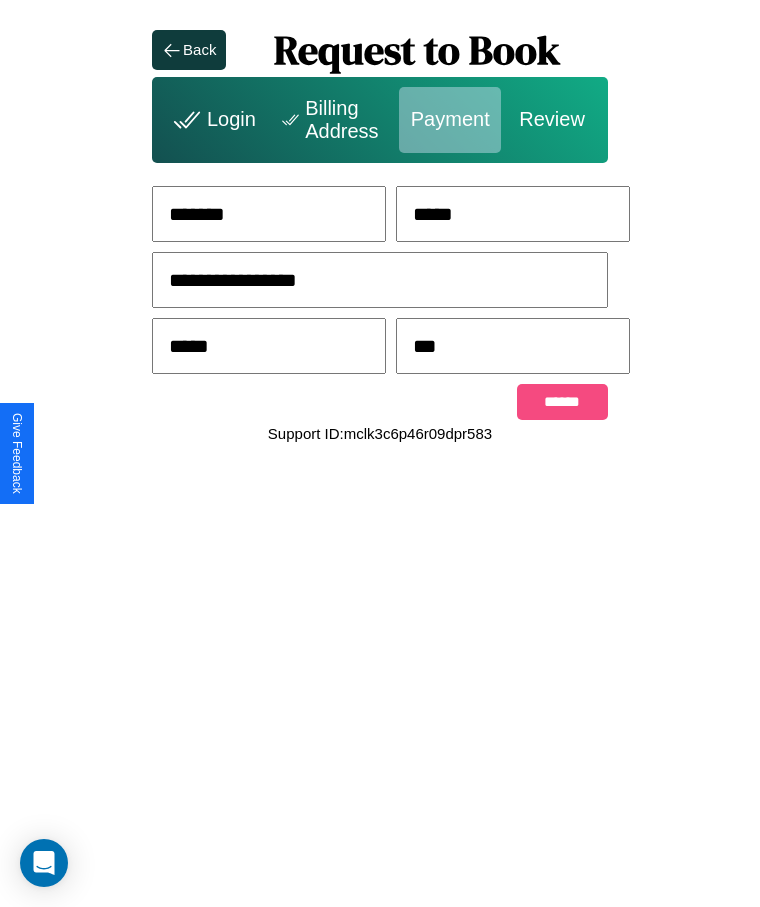 type on "***" 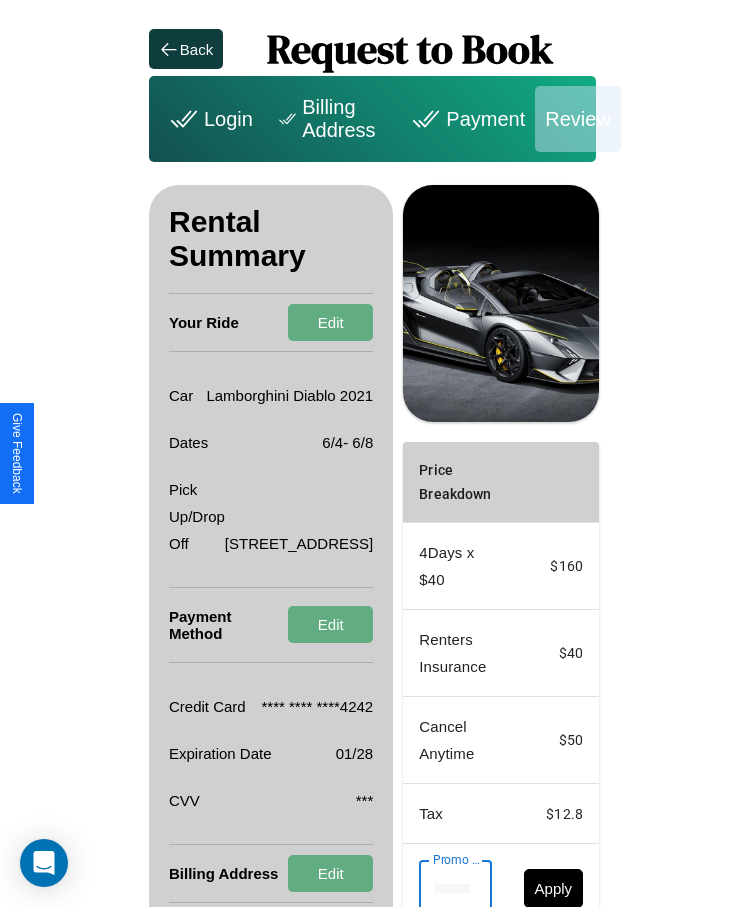 click on "Promo Code" at bounding box center [444, 888] 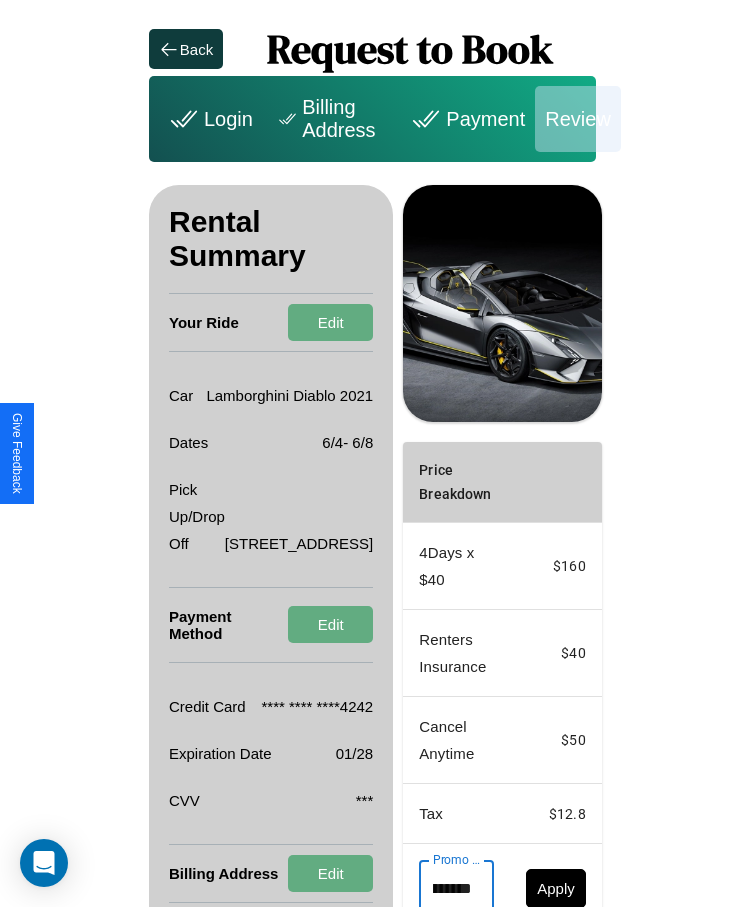 scroll, scrollTop: 0, scrollLeft: 67, axis: horizontal 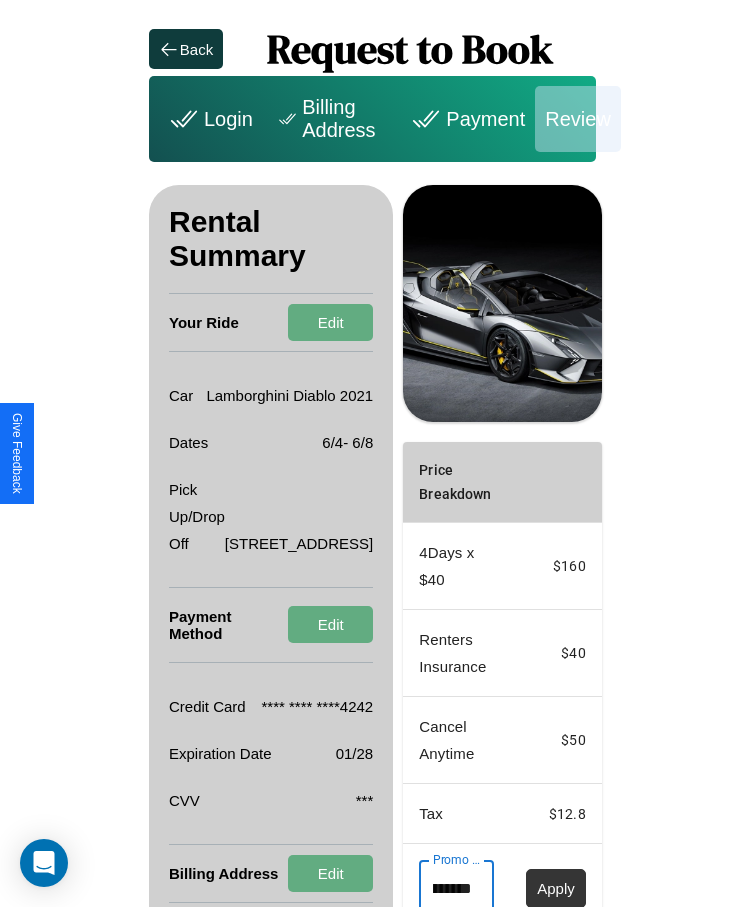 type on "**********" 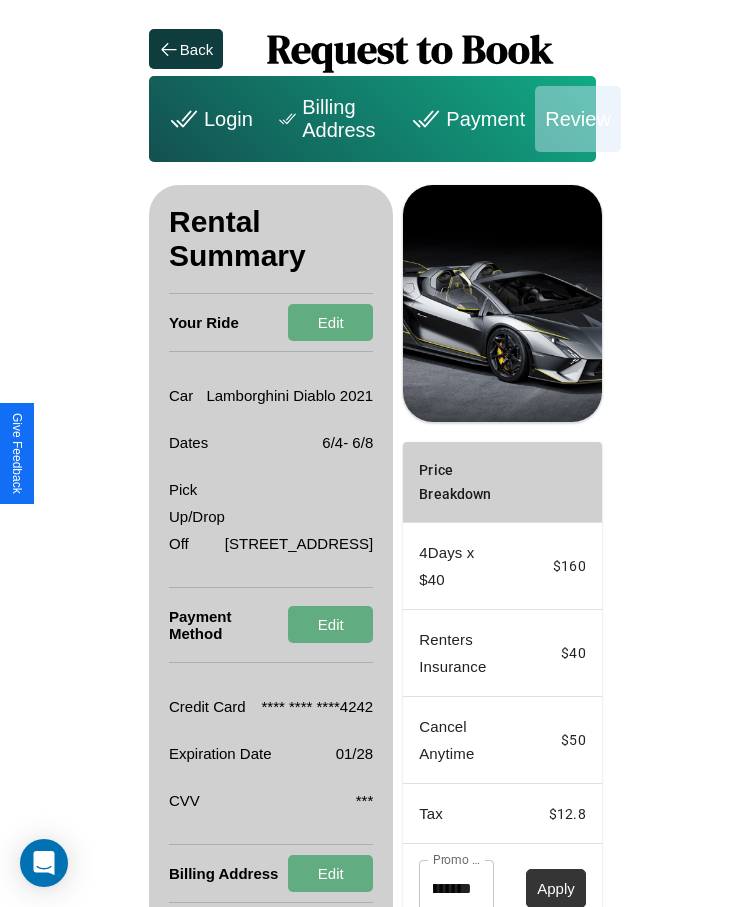 scroll, scrollTop: 0, scrollLeft: 0, axis: both 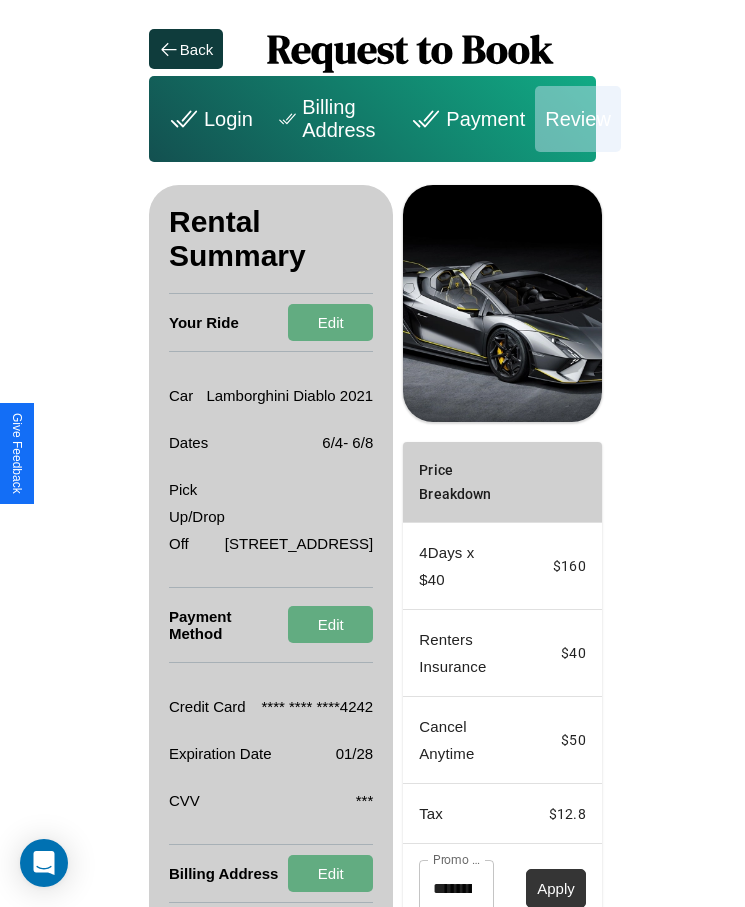 click on "Apply" at bounding box center [556, 888] 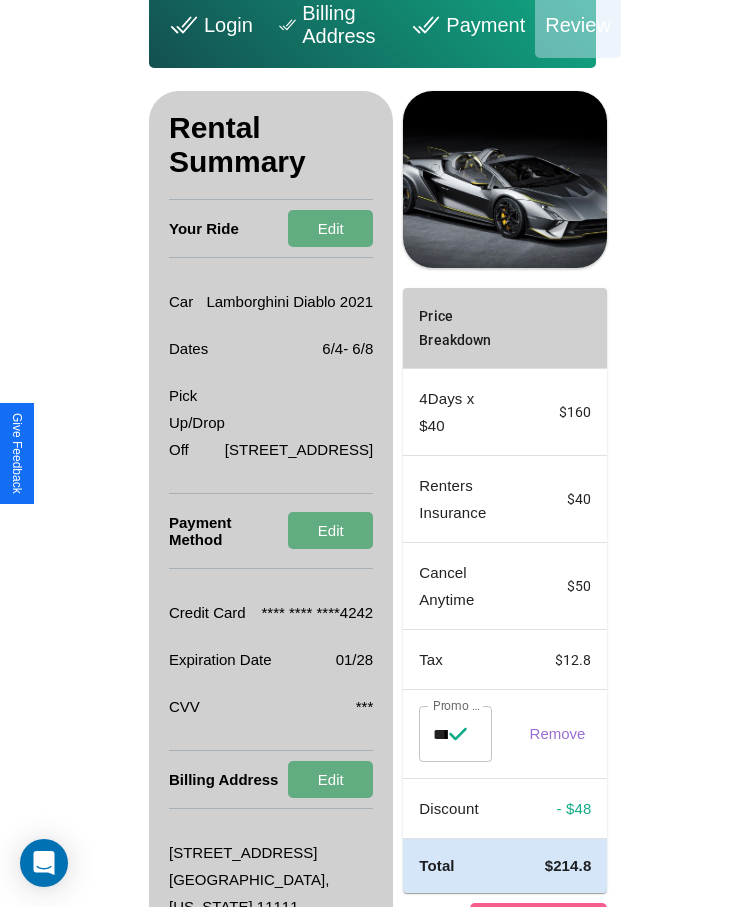 scroll, scrollTop: 154, scrollLeft: 0, axis: vertical 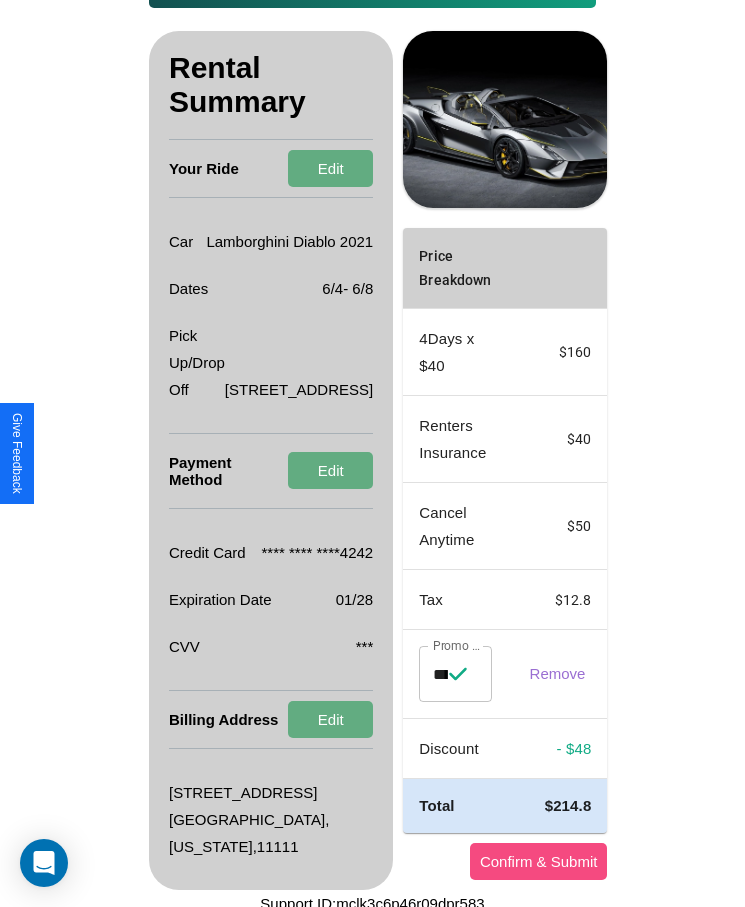 click on "Confirm & Submit" at bounding box center [539, 861] 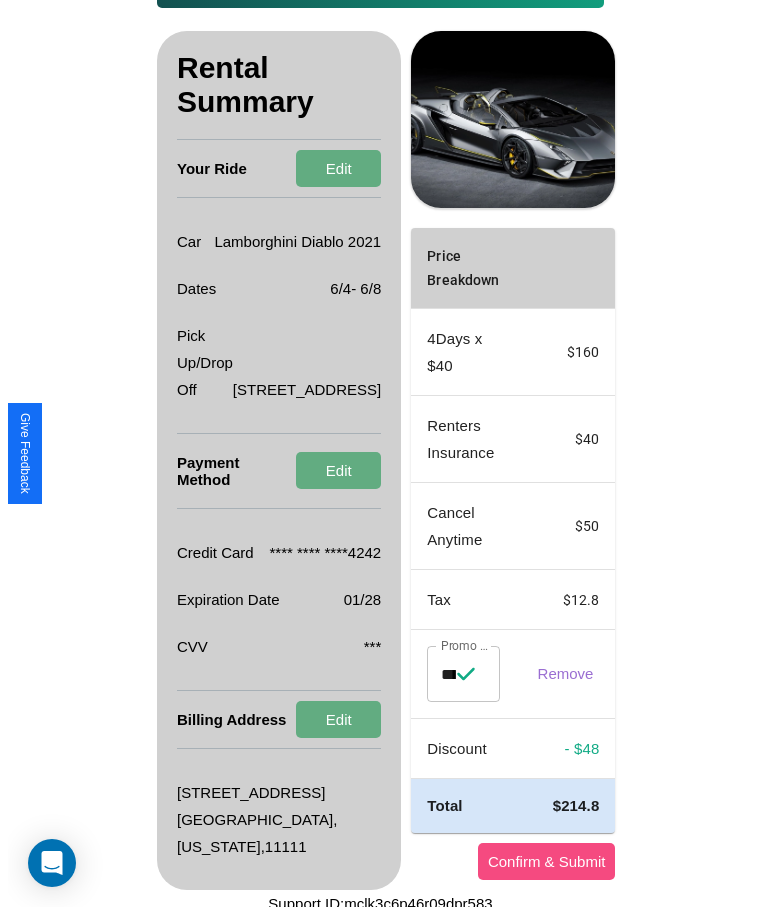 scroll, scrollTop: 0, scrollLeft: 0, axis: both 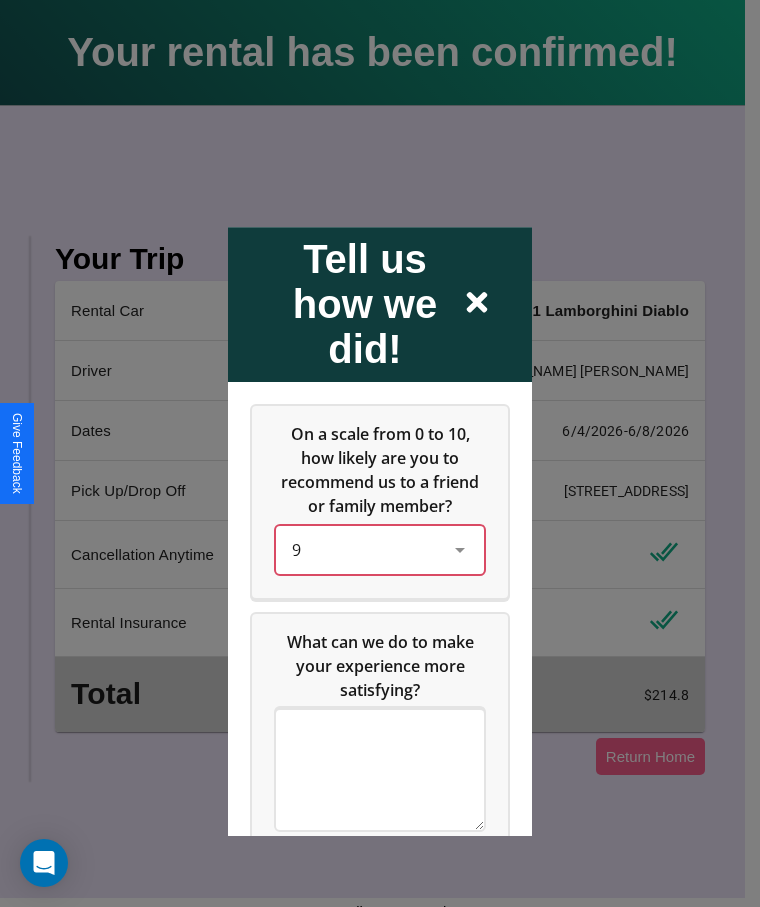 click on "9" at bounding box center (364, 550) 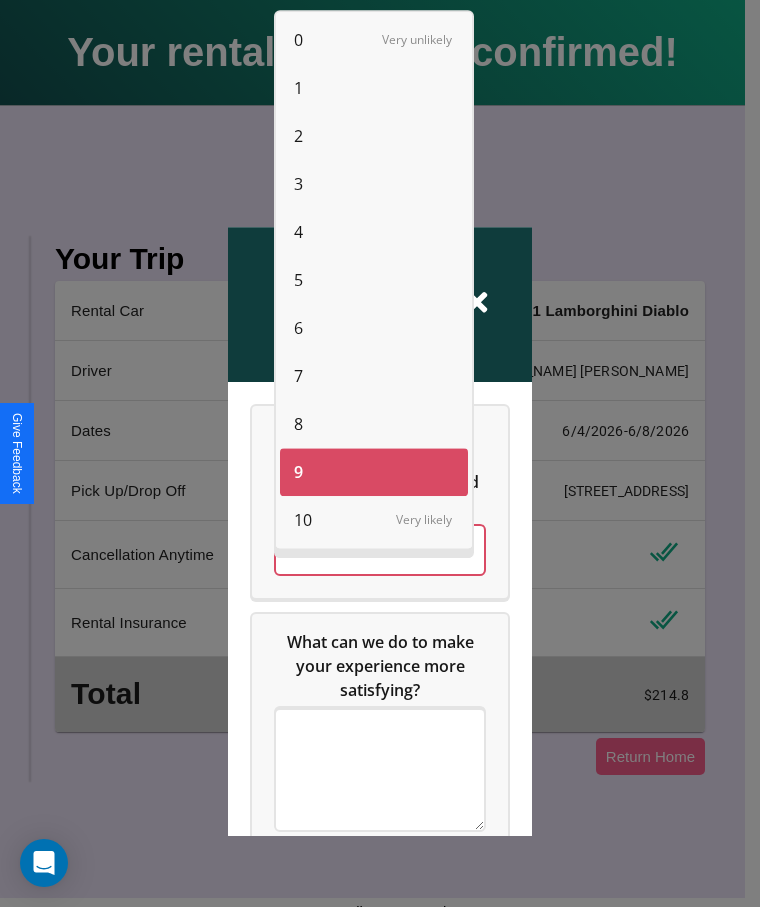 click on "4" at bounding box center (298, 232) 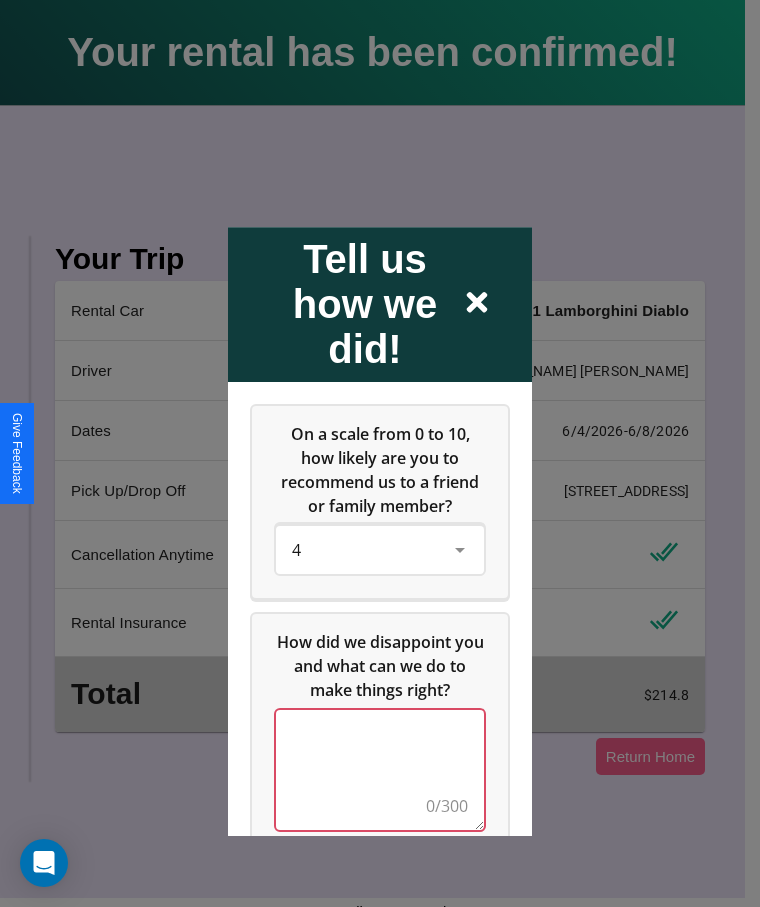 click at bounding box center [380, 770] 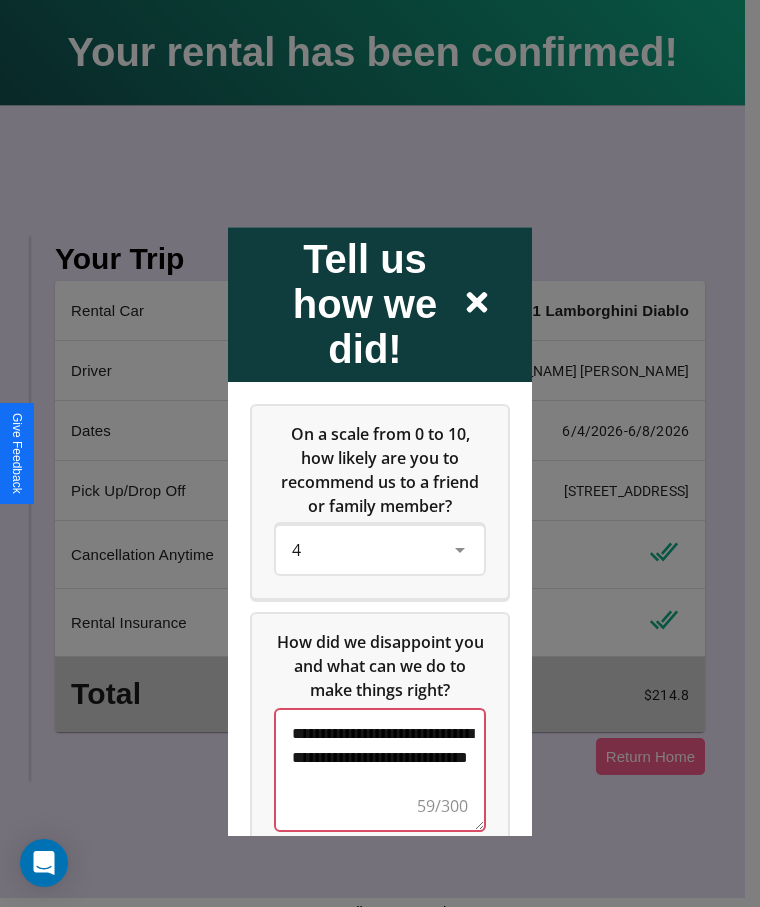 scroll, scrollTop: 6, scrollLeft: 0, axis: vertical 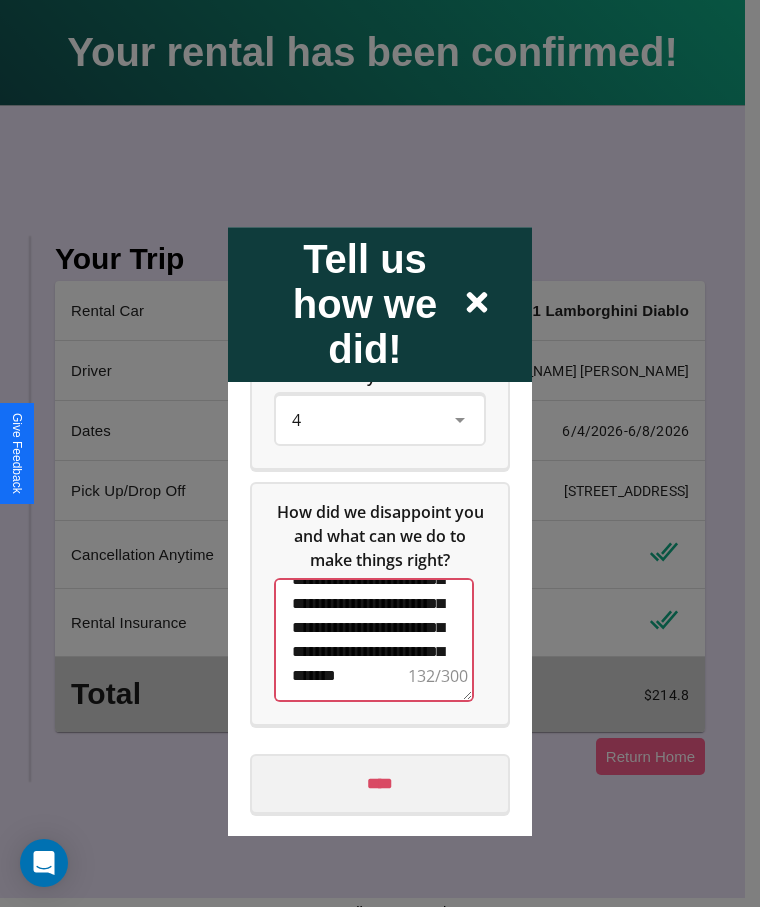 type on "**********" 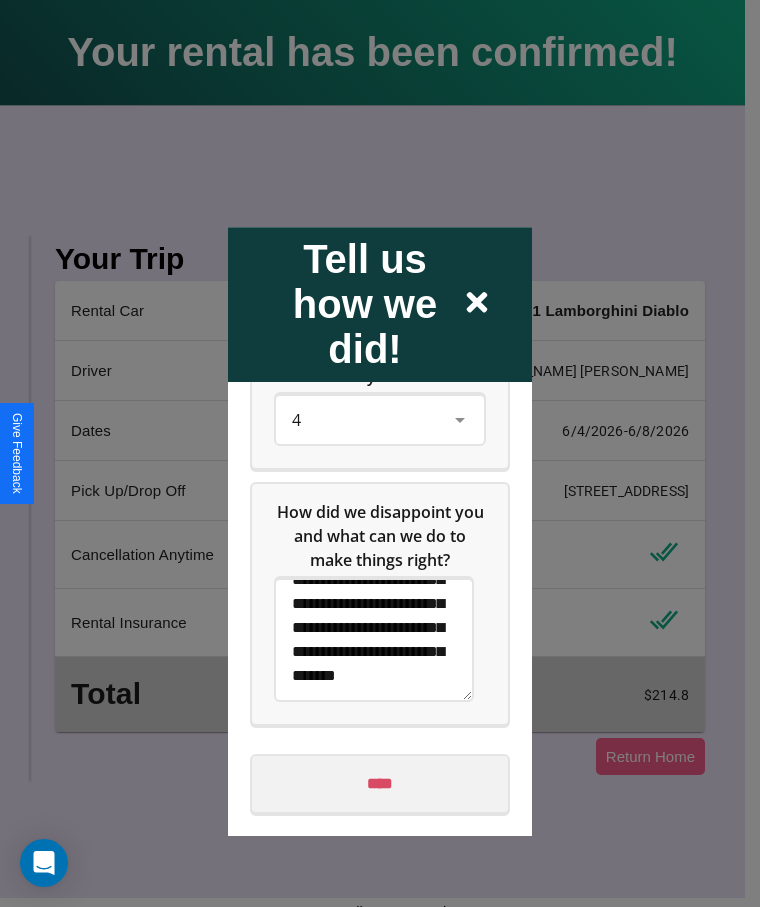 click on "****" at bounding box center [380, 784] 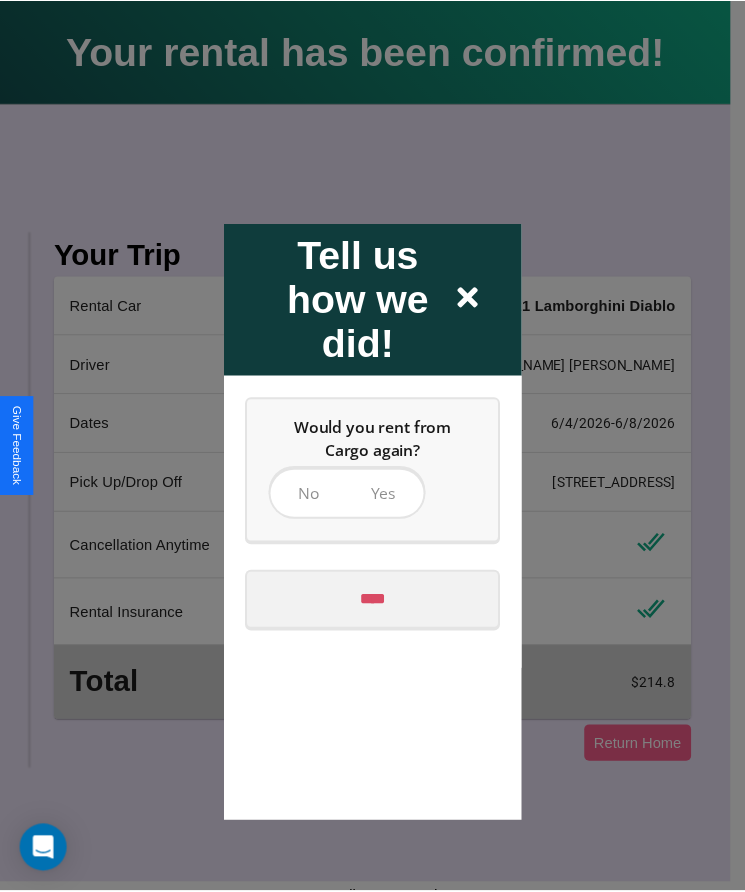 scroll, scrollTop: 0, scrollLeft: 0, axis: both 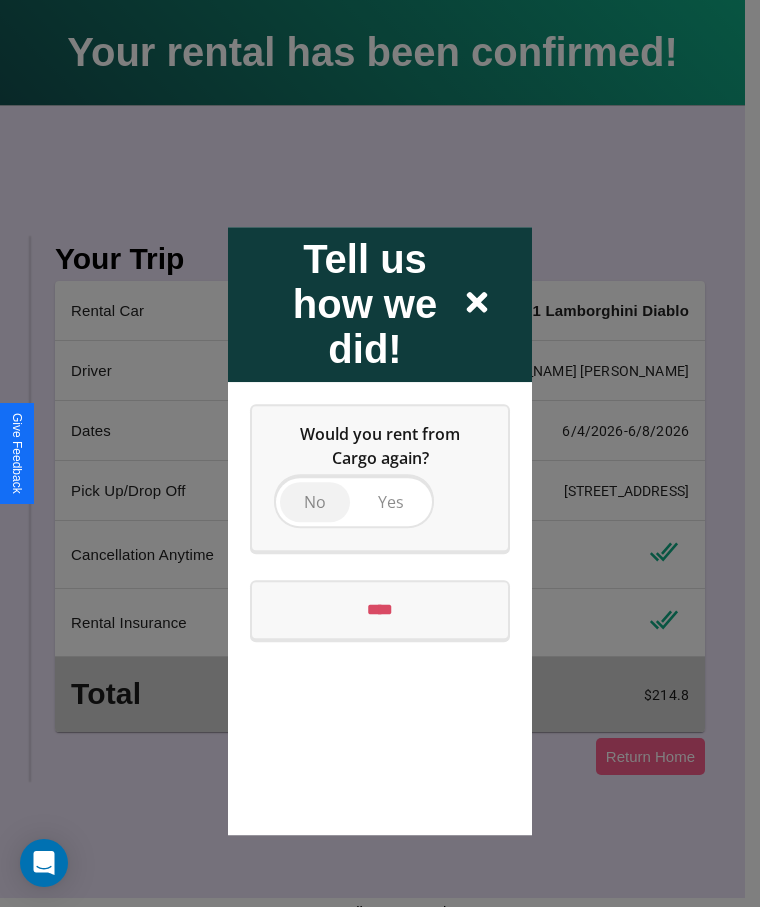 click on "No" at bounding box center [315, 502] 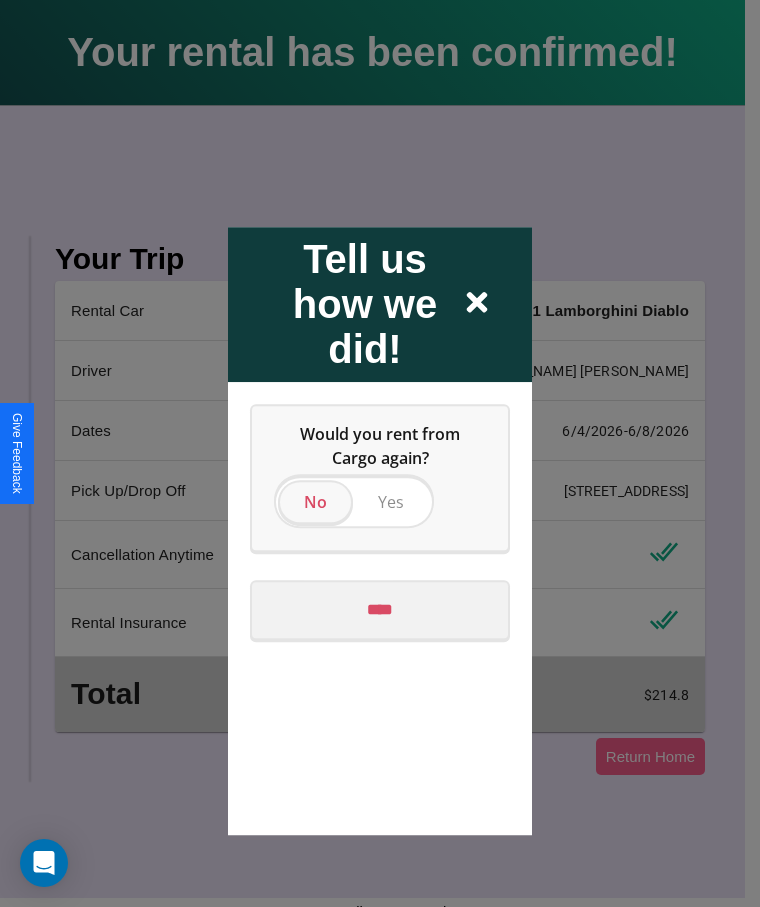 click on "****" at bounding box center [380, 610] 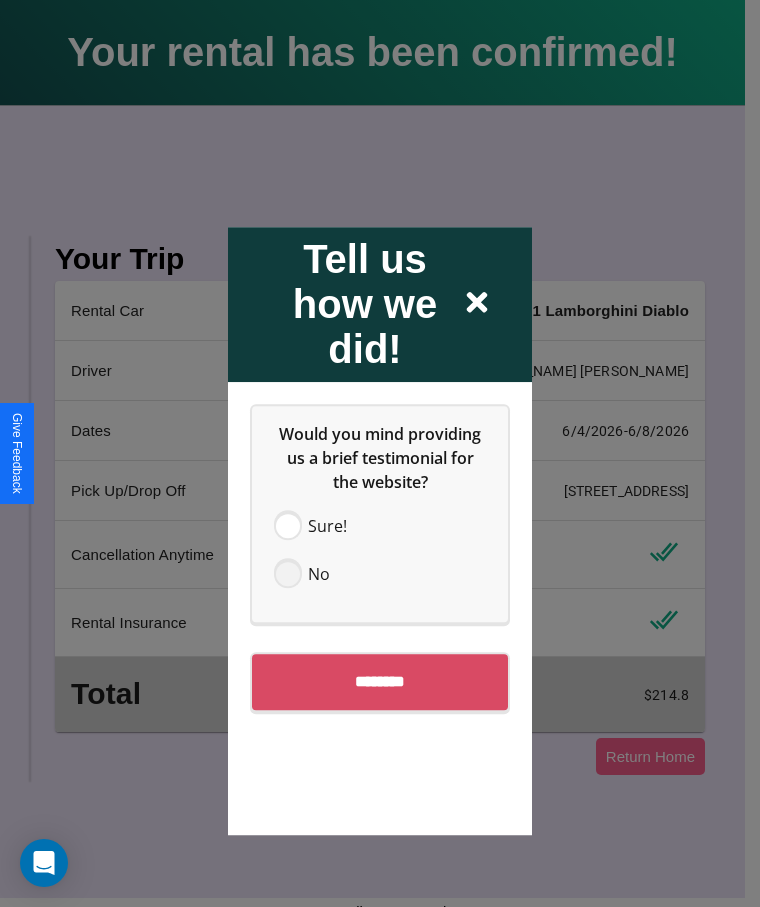 click at bounding box center [288, 574] 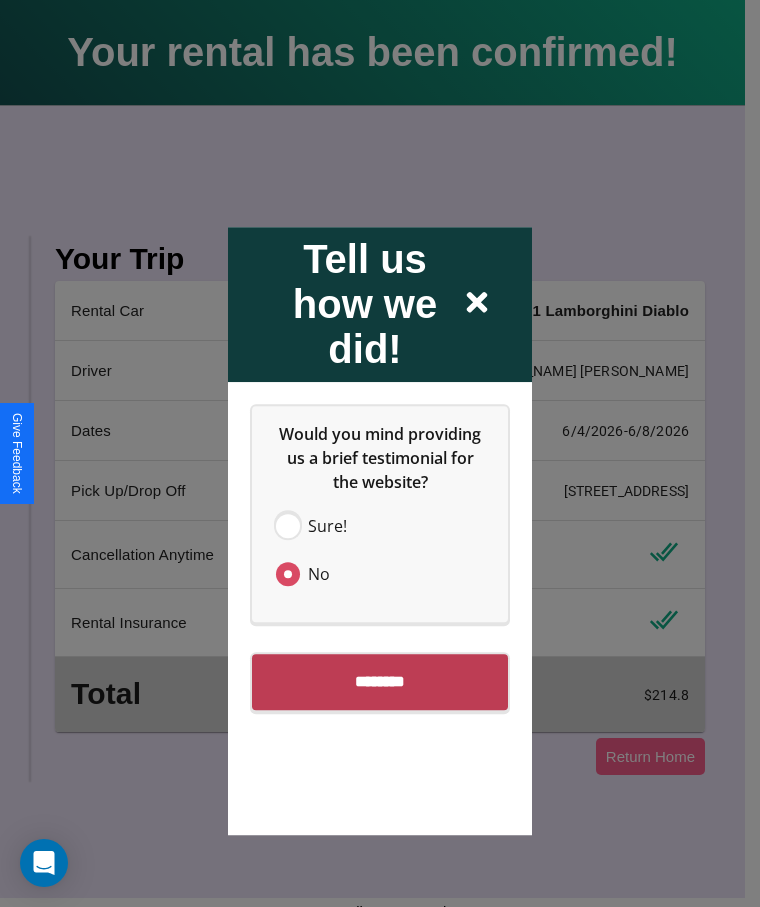 click on "********" at bounding box center (380, 682) 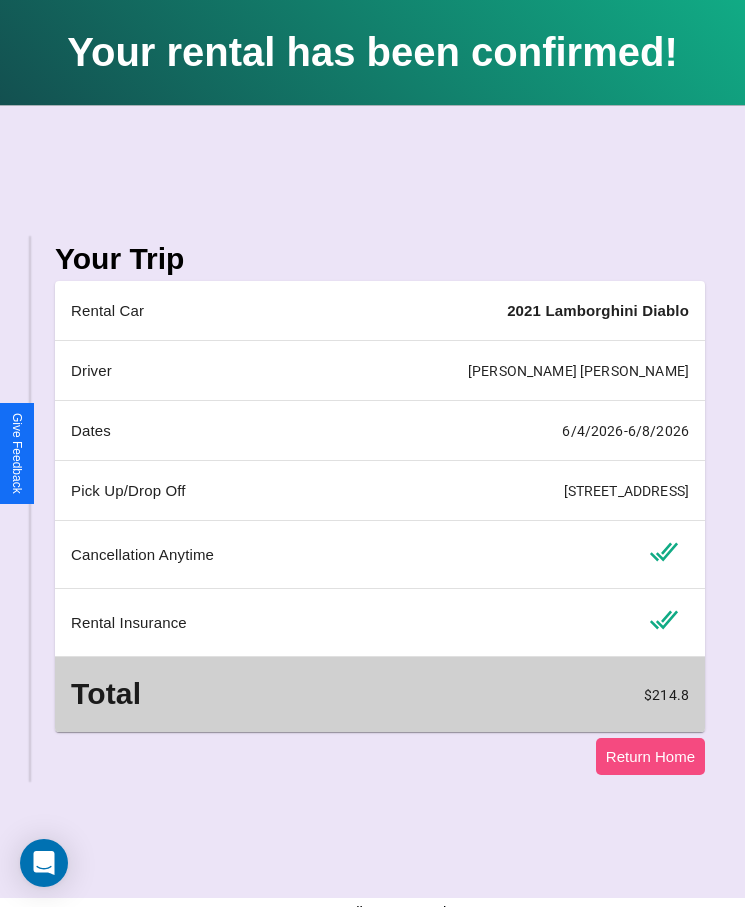 click on "Return Home" at bounding box center [650, 756] 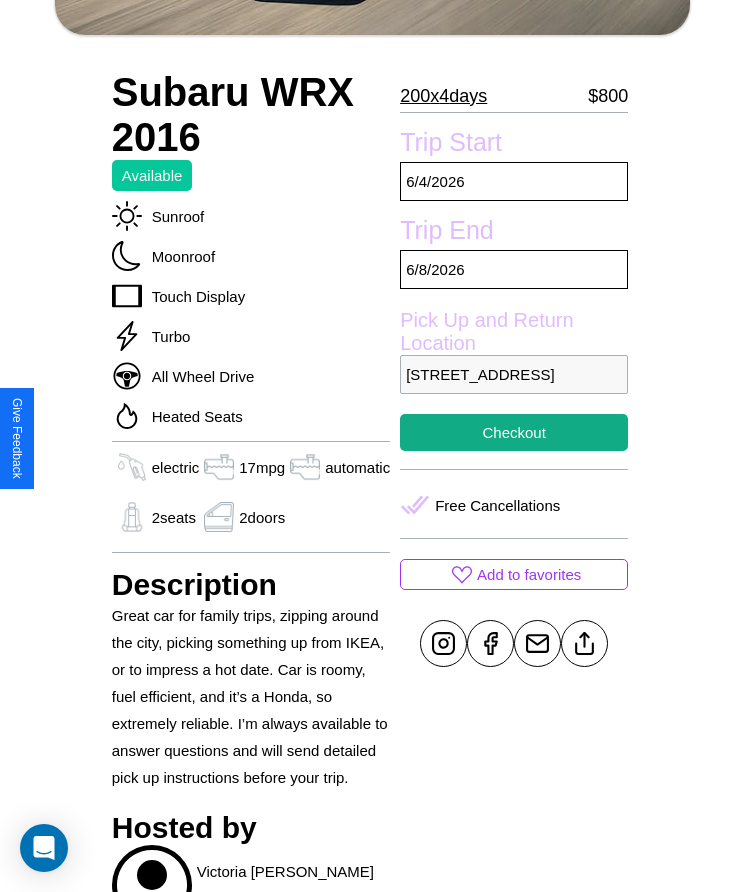 scroll, scrollTop: 513, scrollLeft: 0, axis: vertical 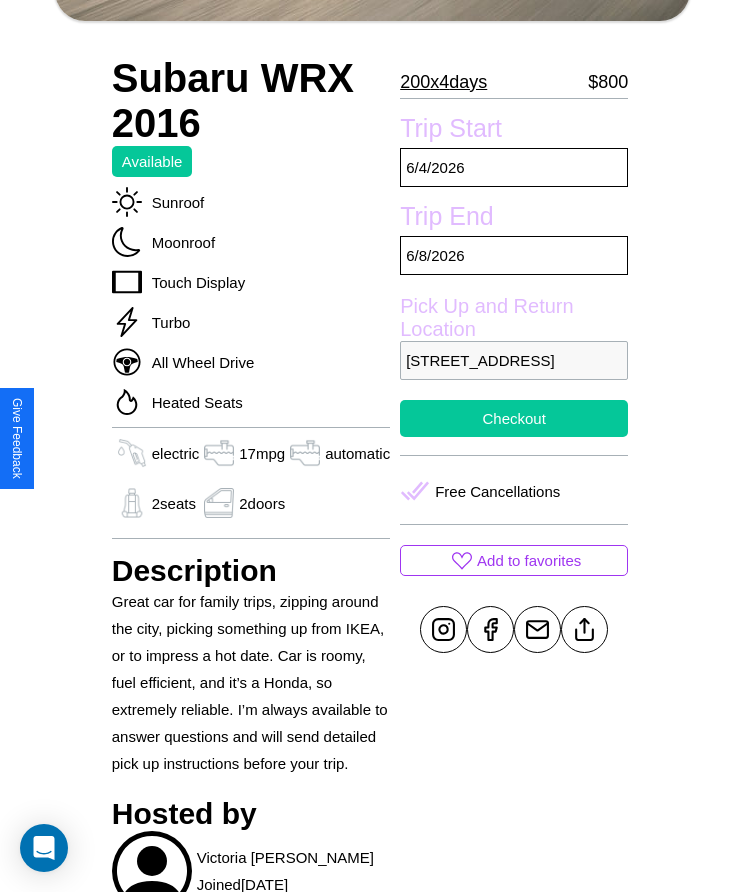 click on "Checkout" at bounding box center [514, 418] 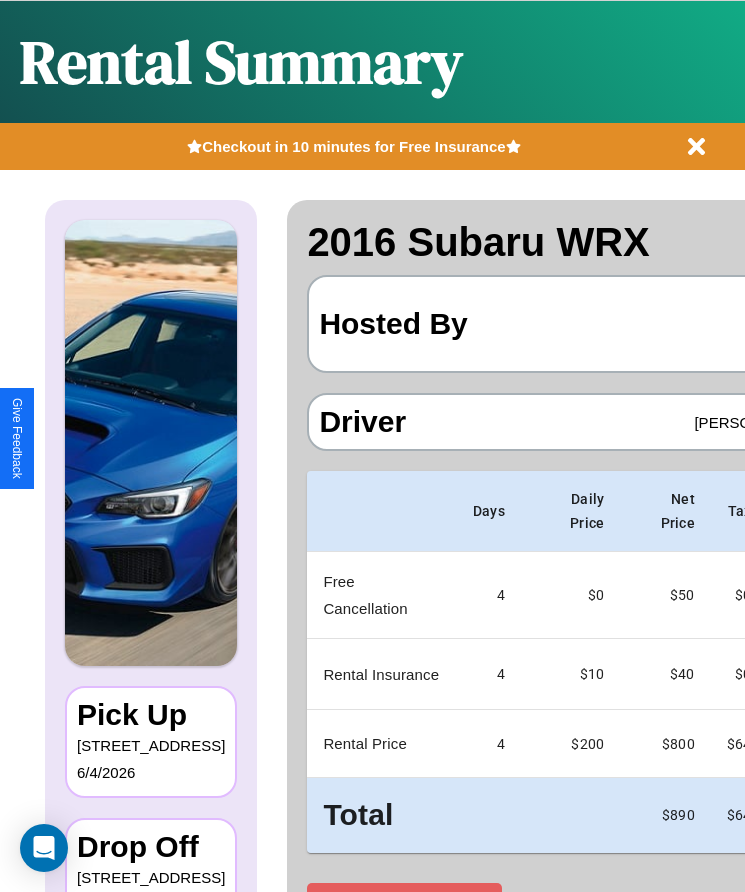 scroll, scrollTop: 0, scrollLeft: 118, axis: horizontal 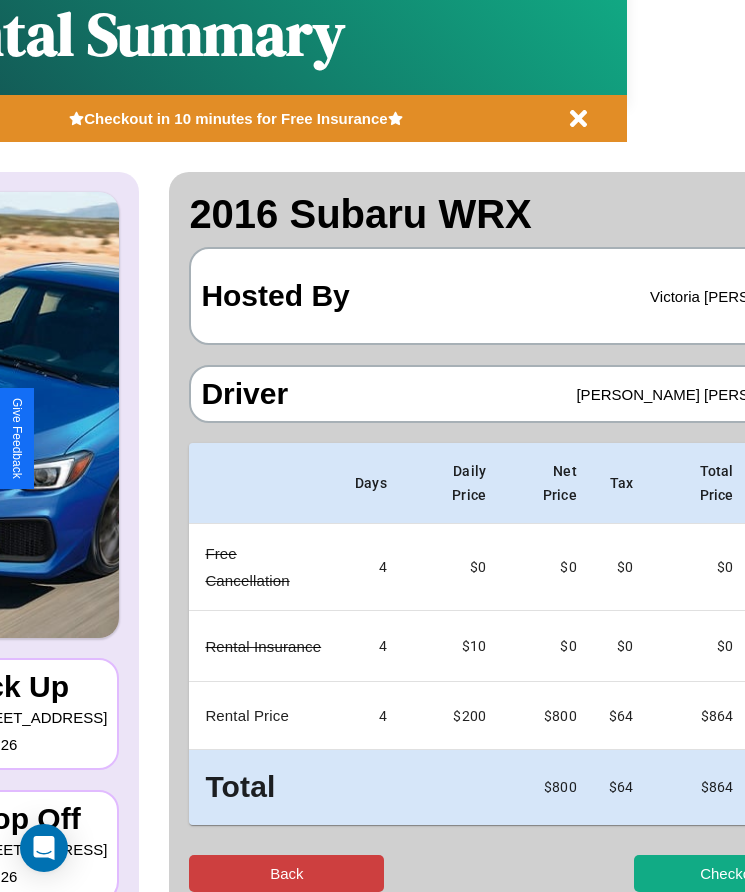 click on "Back" at bounding box center [286, 873] 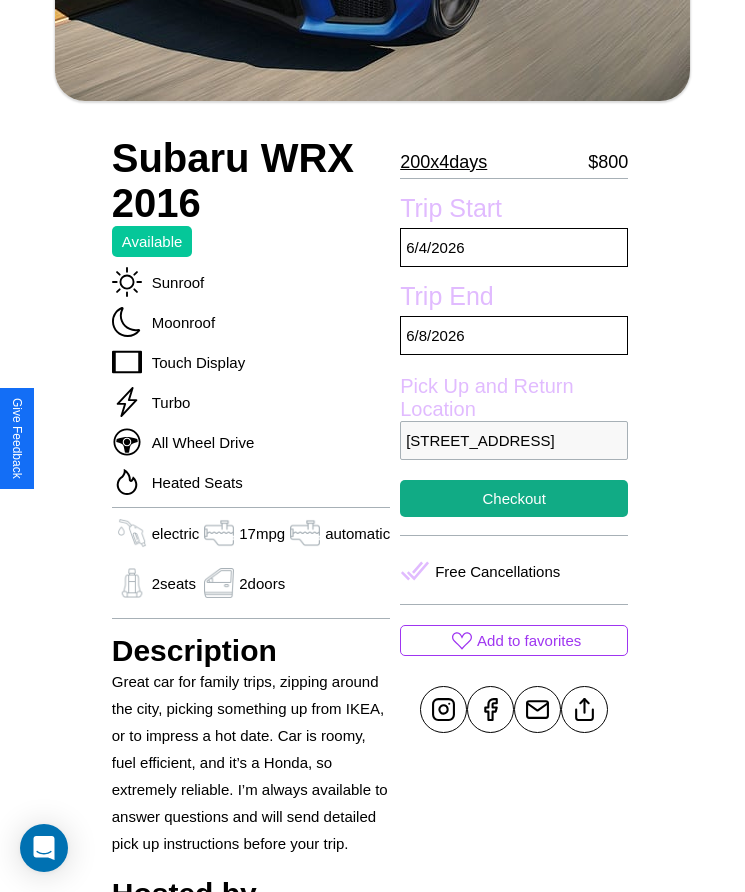 scroll, scrollTop: 724, scrollLeft: 0, axis: vertical 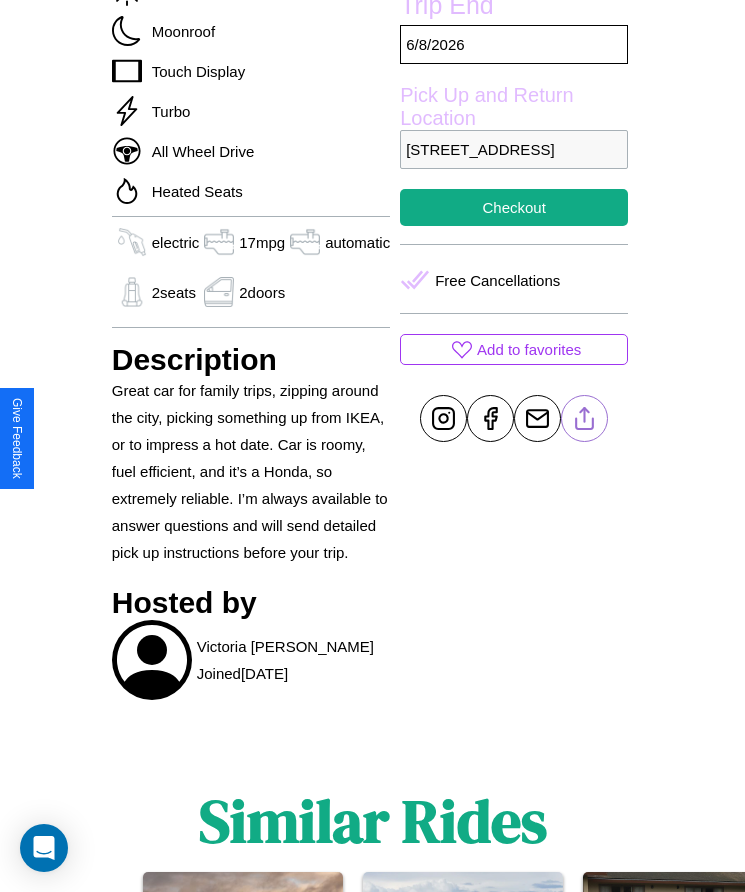 click 